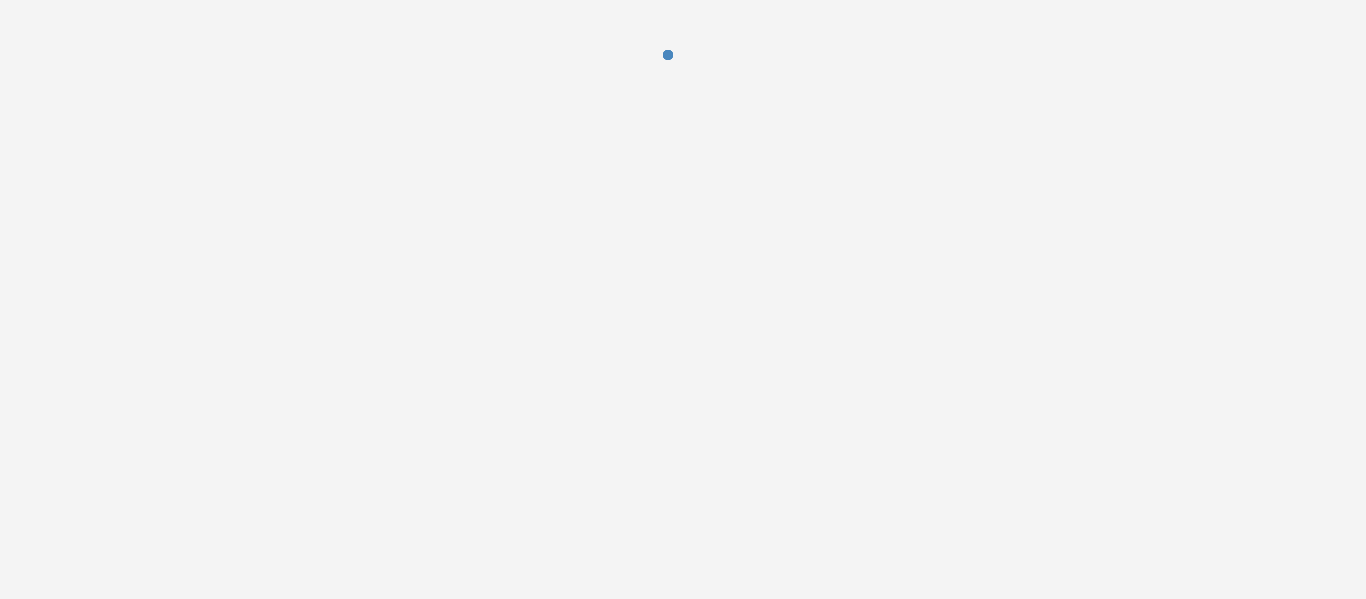 scroll, scrollTop: 0, scrollLeft: 0, axis: both 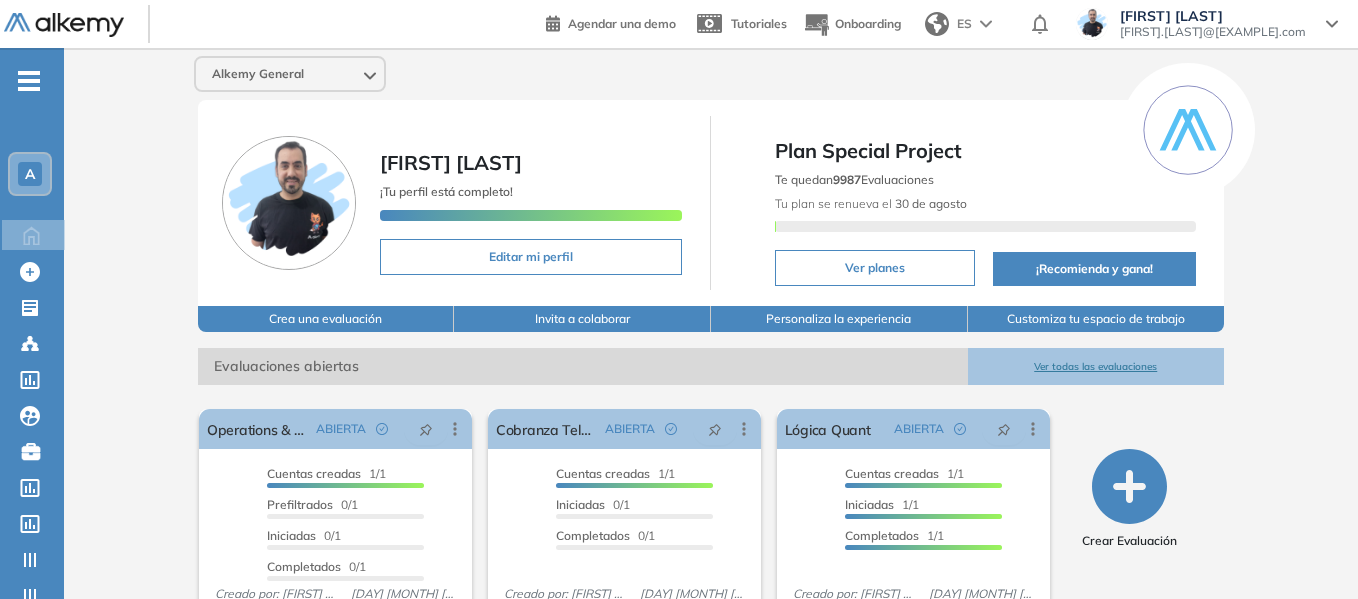 click on "-" at bounding box center (29, 79) 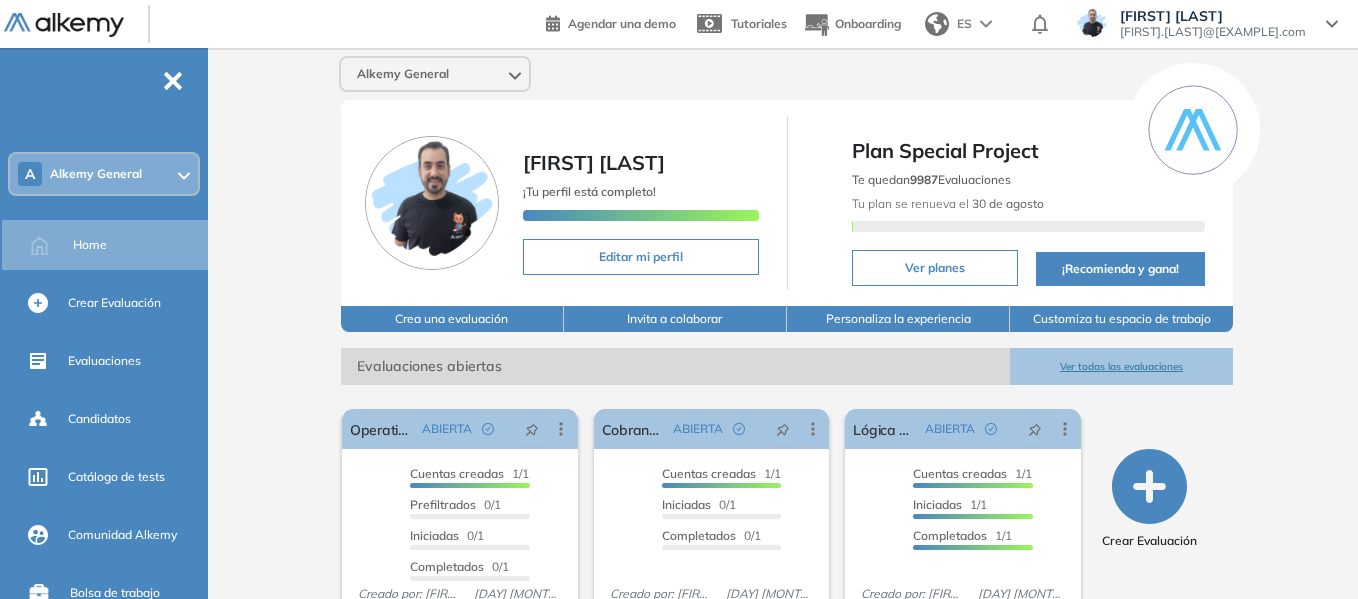 click at bounding box center (184, 174) 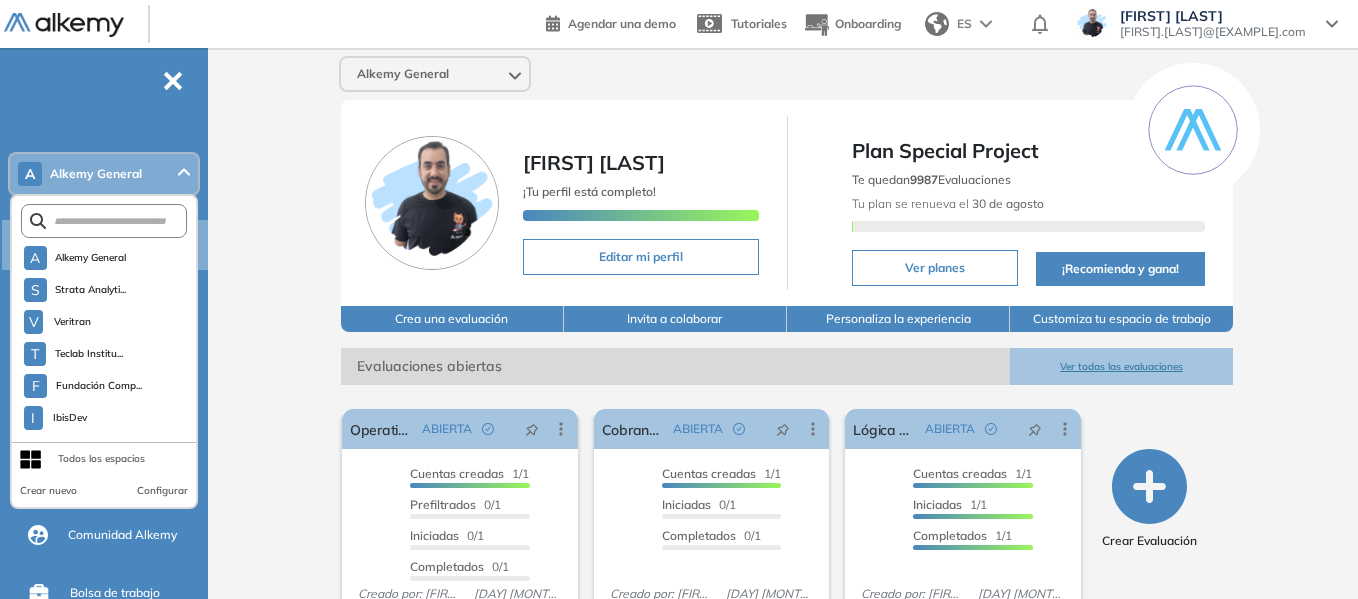 scroll, scrollTop: 5157, scrollLeft: 0, axis: vertical 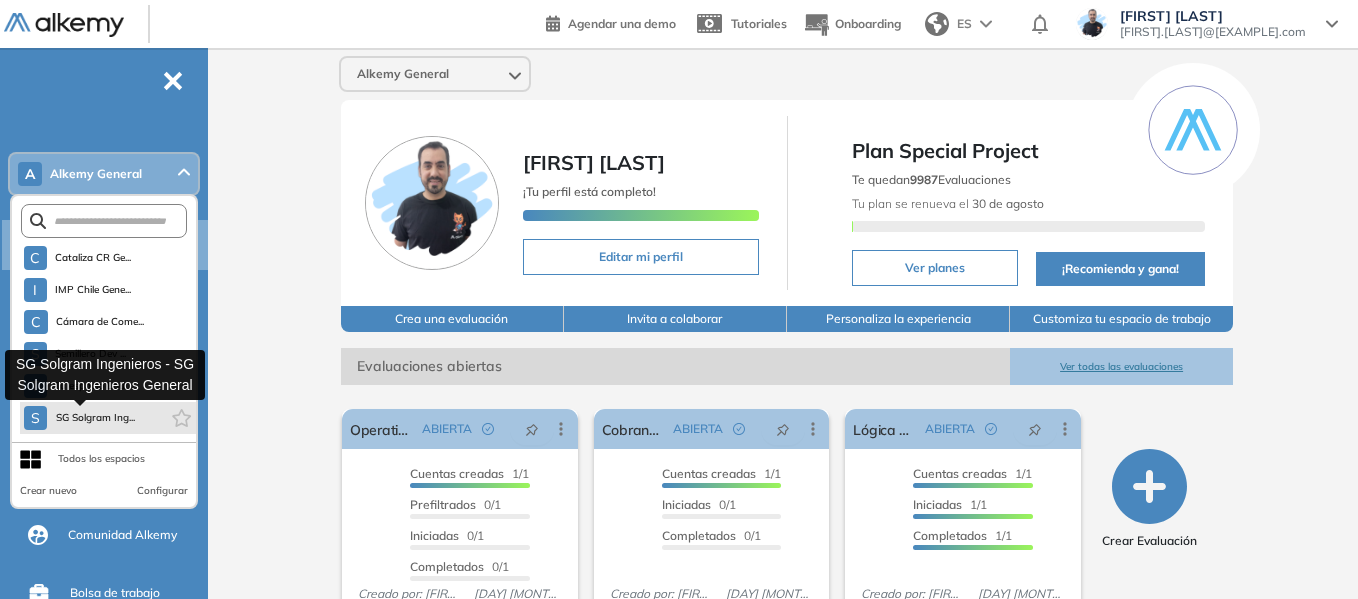 click on "SG Solgram Ing..." at bounding box center [95, 418] 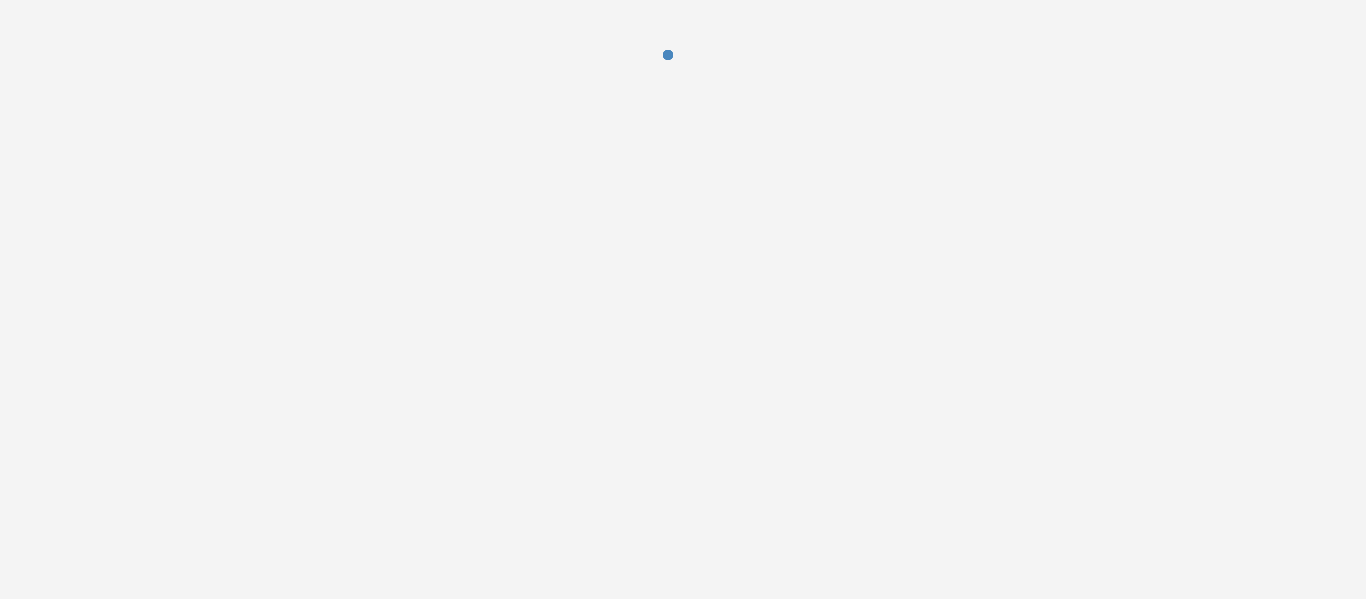 scroll, scrollTop: 0, scrollLeft: 0, axis: both 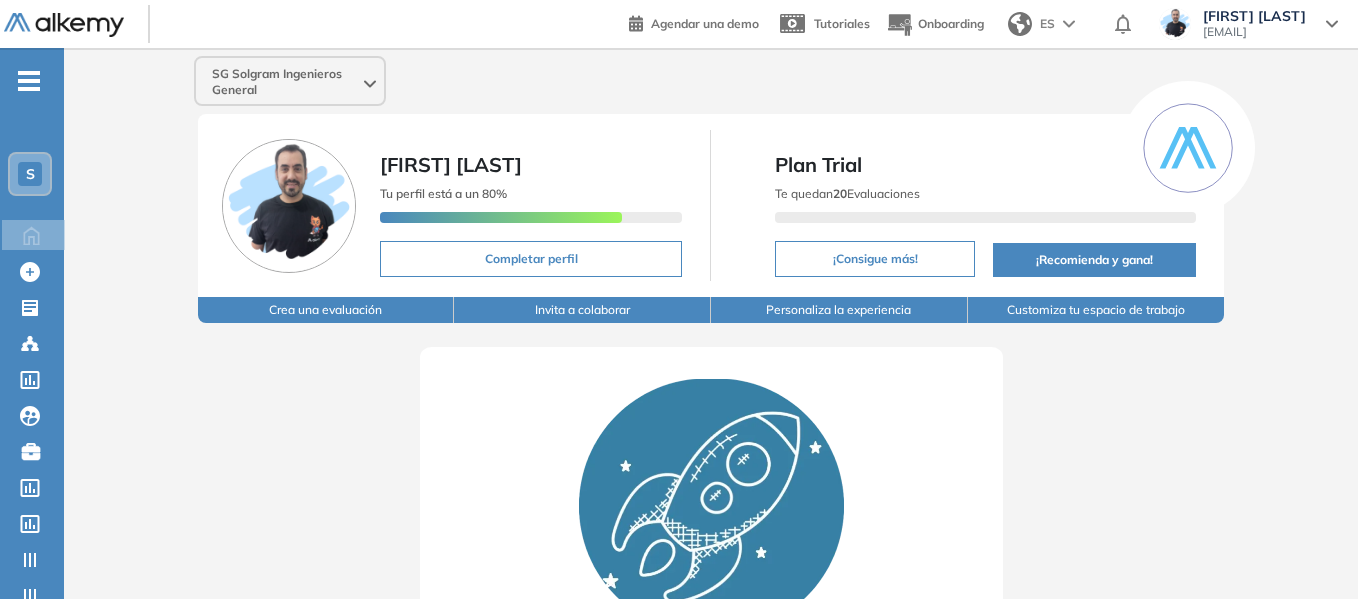 click on "-" at bounding box center [29, 81] 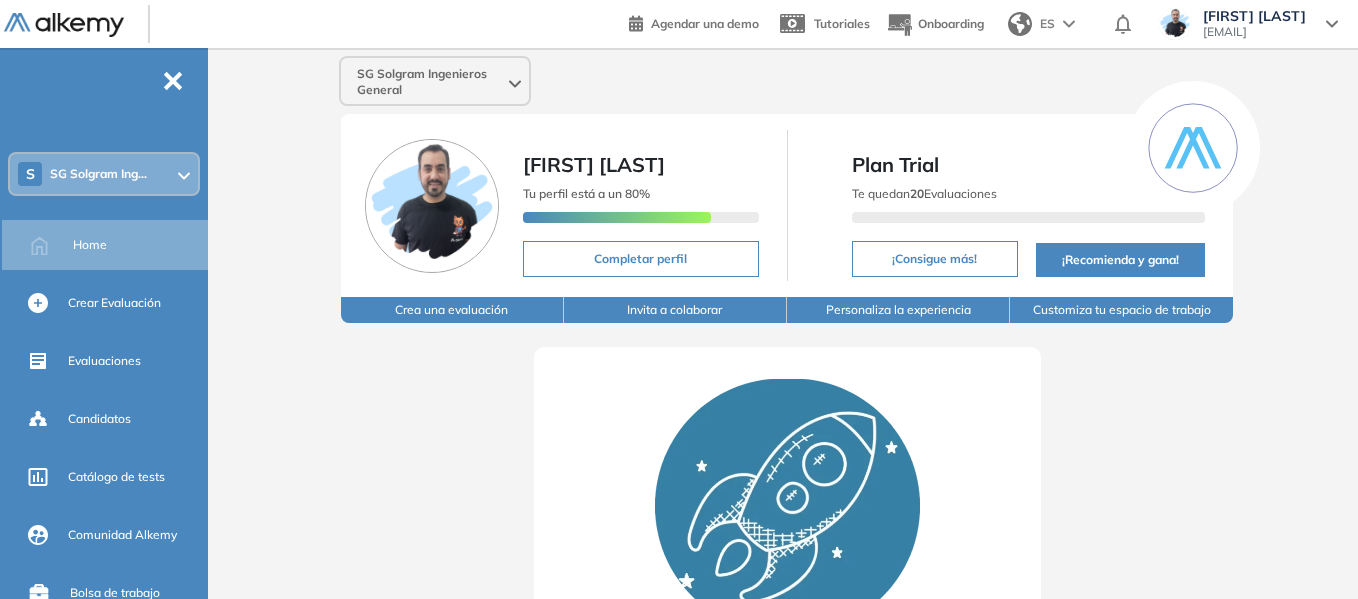 click on "S SG Solgram Ing..." at bounding box center [104, 174] 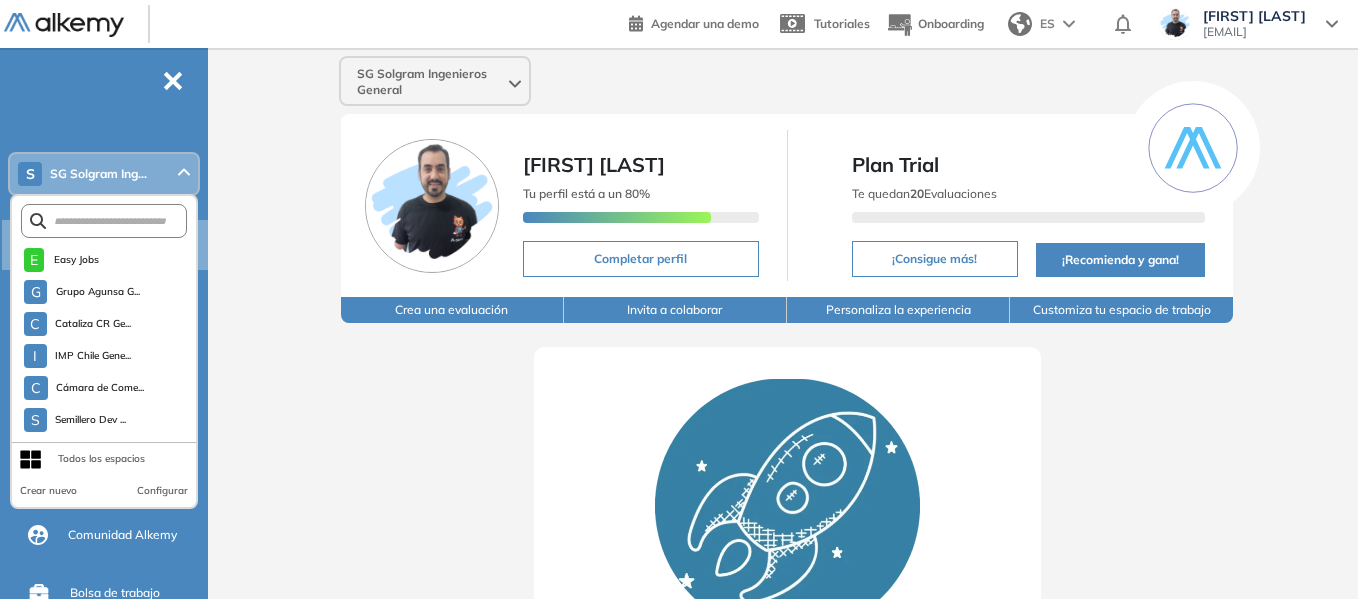 scroll, scrollTop: 5157, scrollLeft: 0, axis: vertical 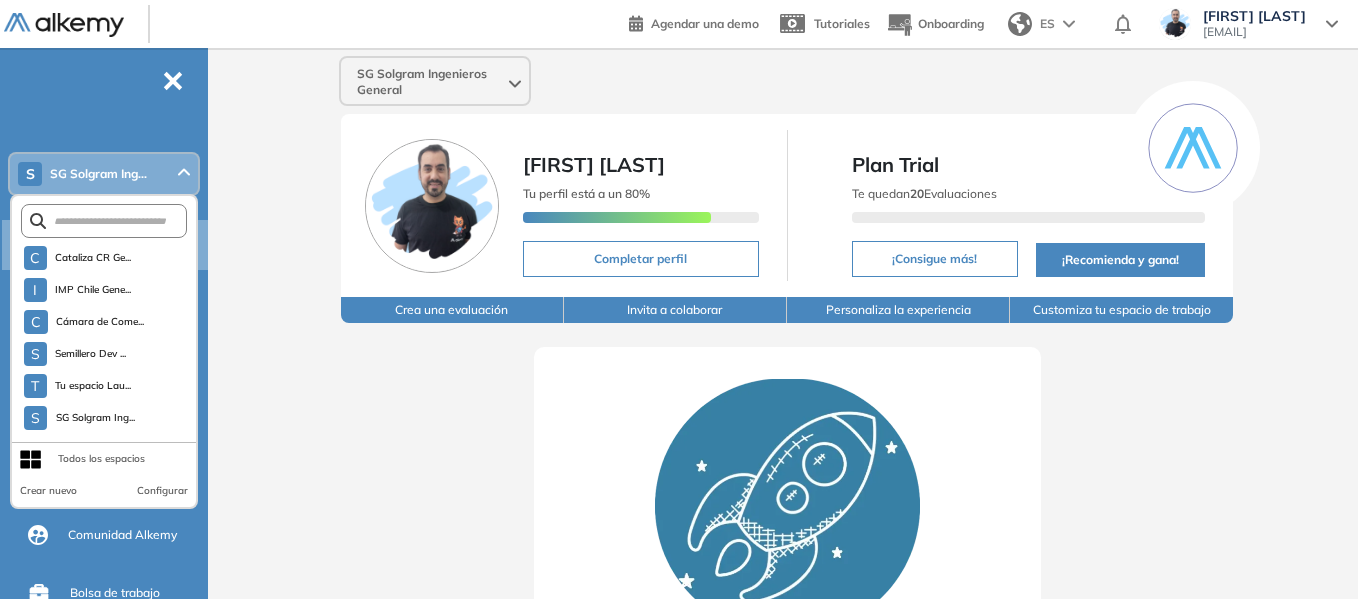 click on "SG Solgram Ingenieros General Miguel Gomez Tu perfil está a un 80% Completar perfil Plan Trial Te quedan 20 Evaluaciones ¡Consigue más! ¡Recomienda y gana! Crea una evaluación Invita a colaborar Personaliza la experiencia Customiza tu espacio de trabajo Comienza tu viaje Crea tu primera evaluación utilizando nuestros test recomendados y contrata sin sesgos Crear mi primer evaluación" at bounding box center (787, 453) 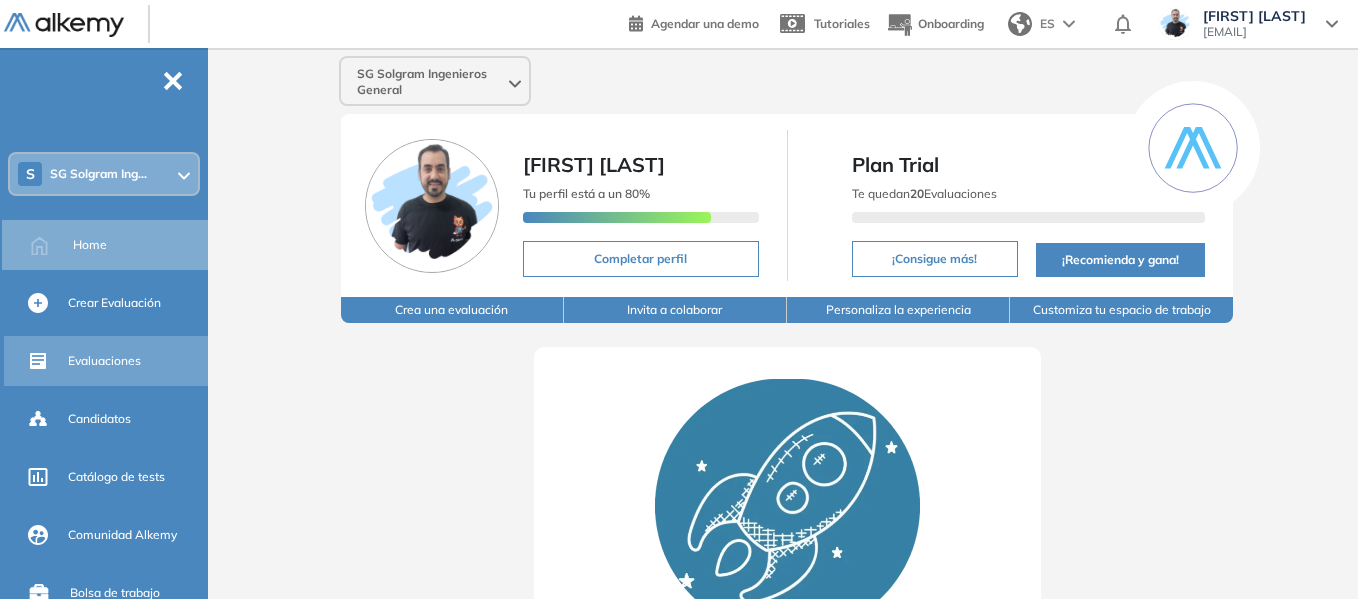 click on "Evaluaciones" at bounding box center (104, 361) 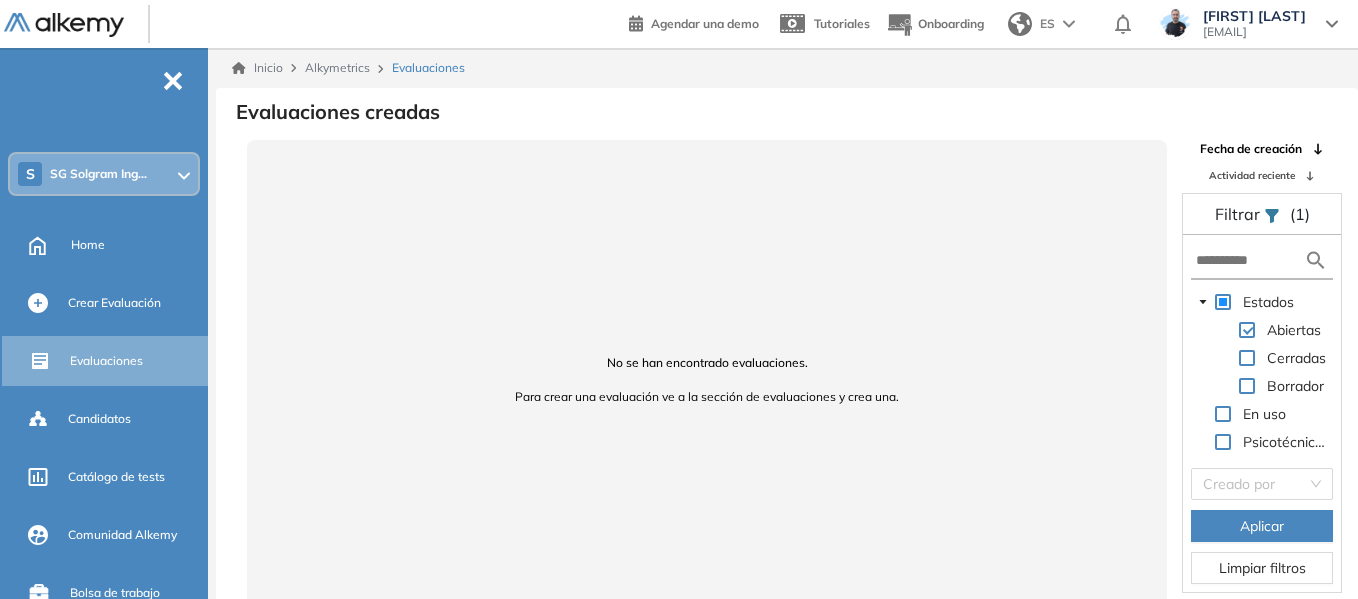 click at bounding box center [1247, 386] 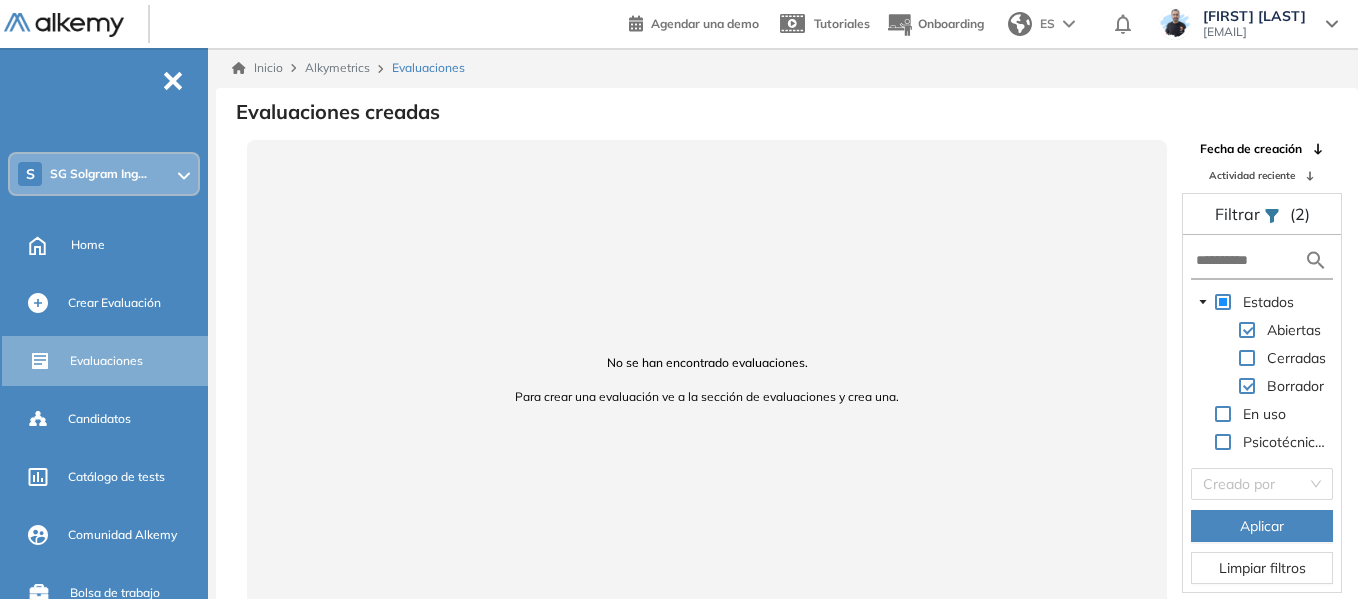 click on "Aplicar" at bounding box center (1262, 526) 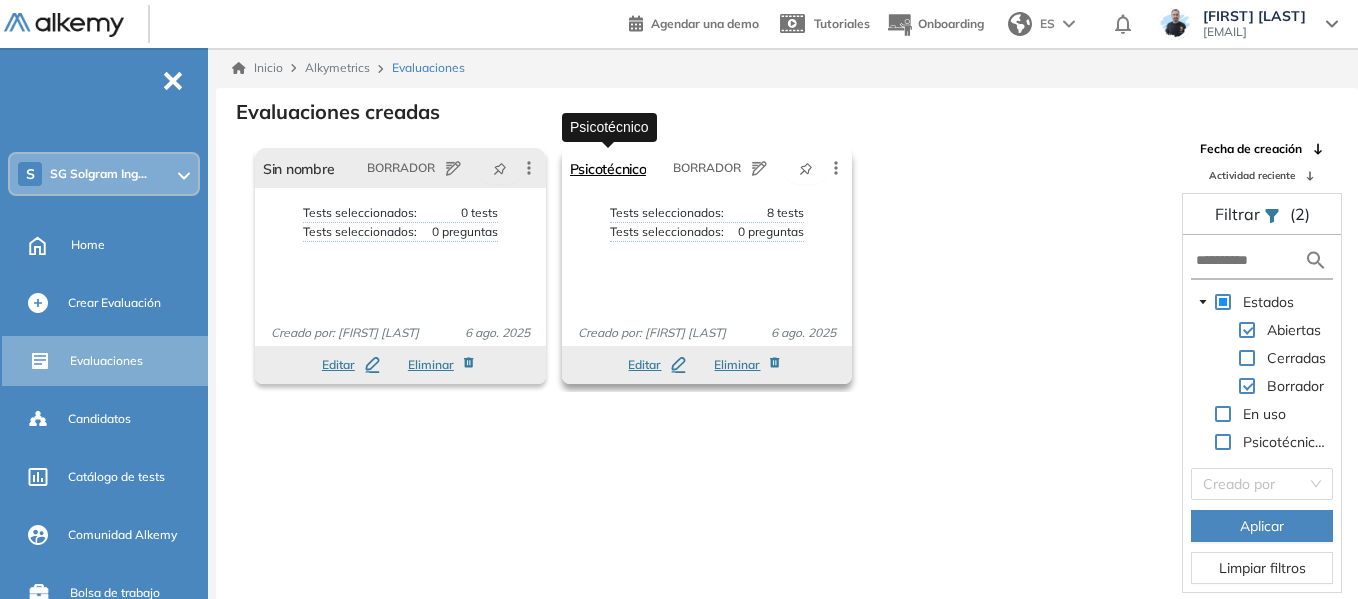 click on "Psicotécnico" at bounding box center [608, 168] 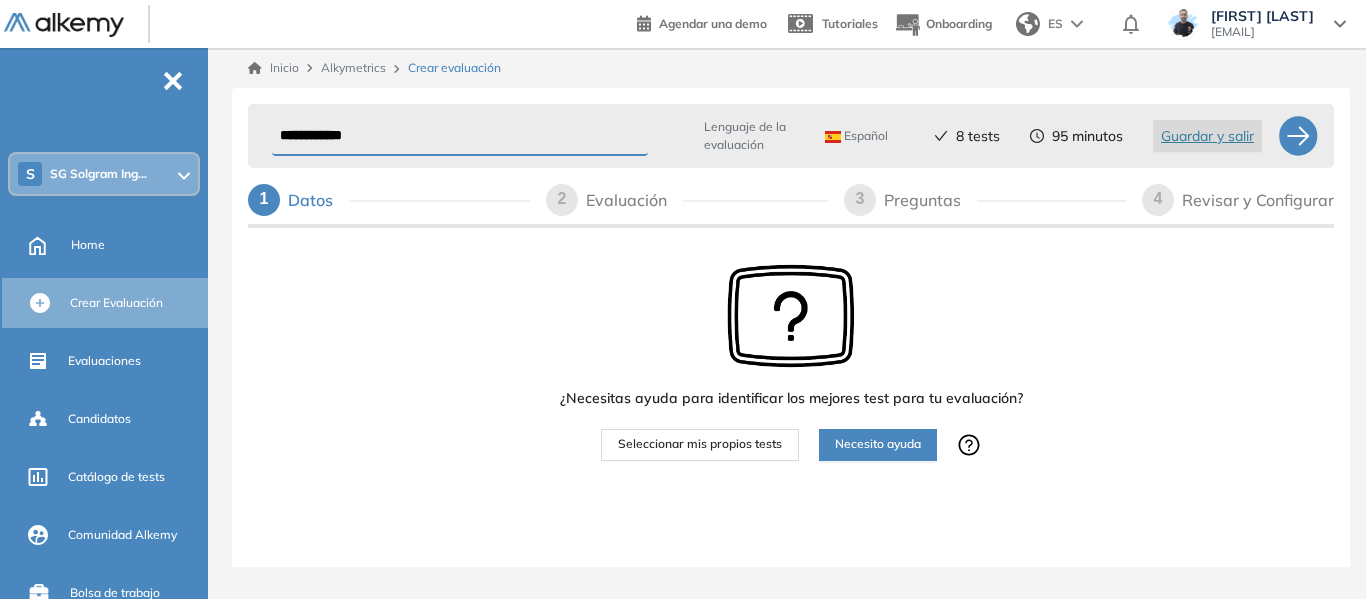 click on "Seleccionar mis propios tests" at bounding box center (700, 444) 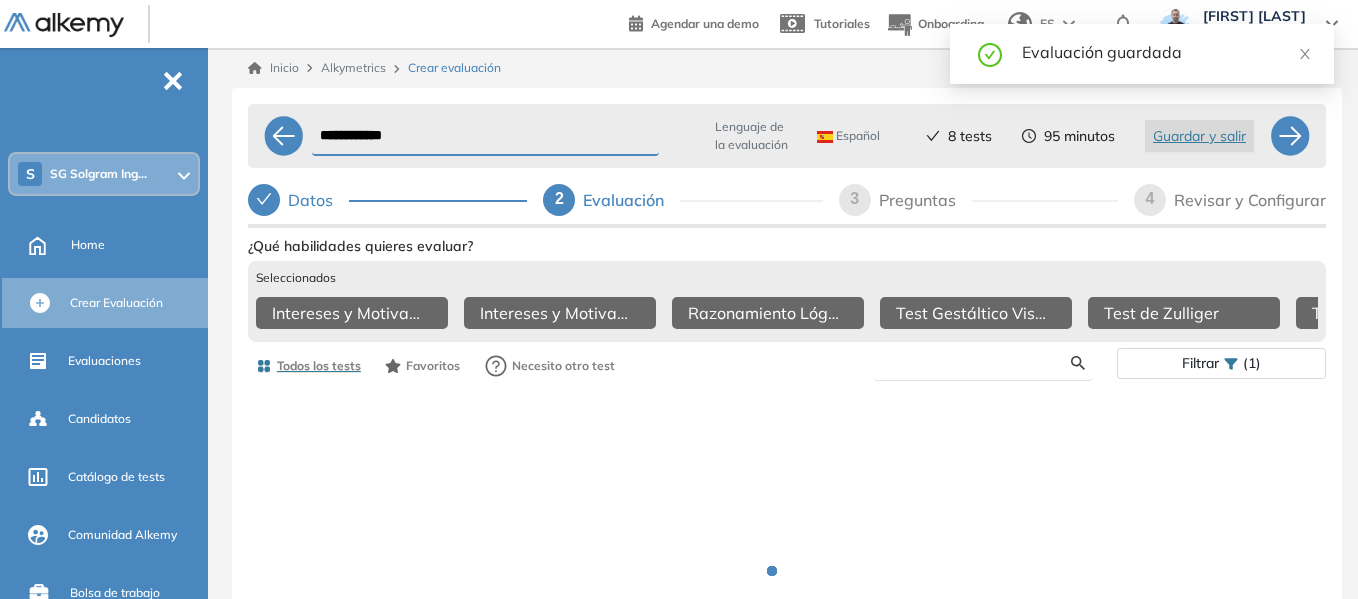 click at bounding box center [980, 363] 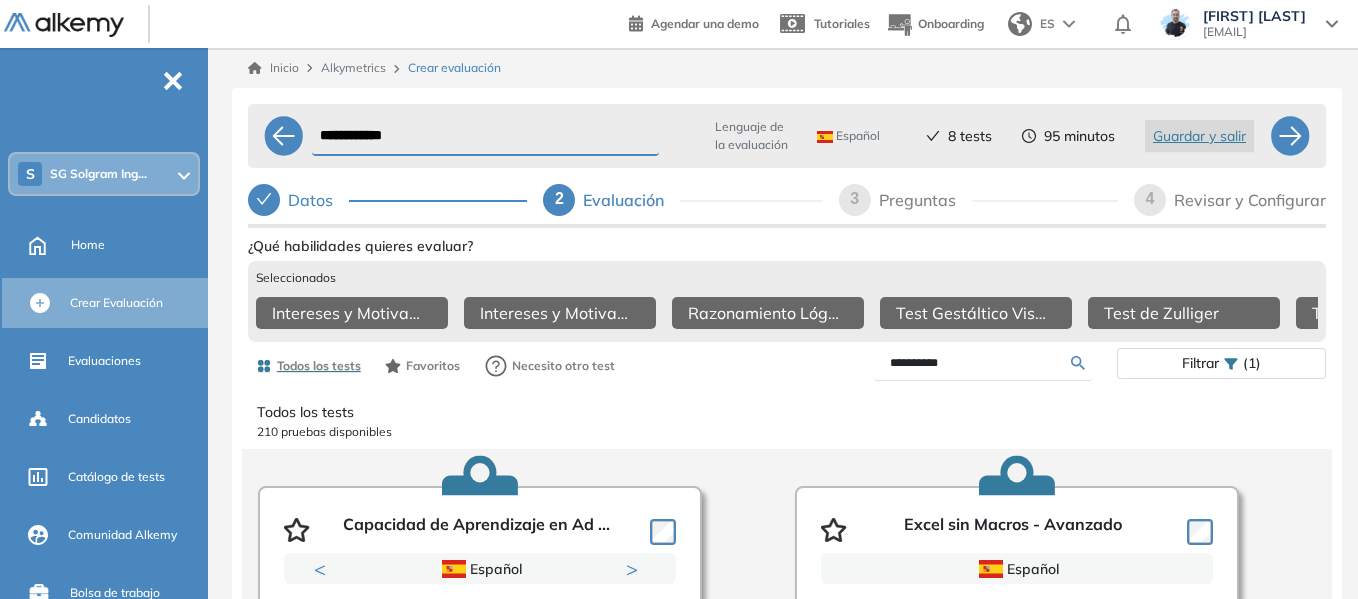 type on "**********" 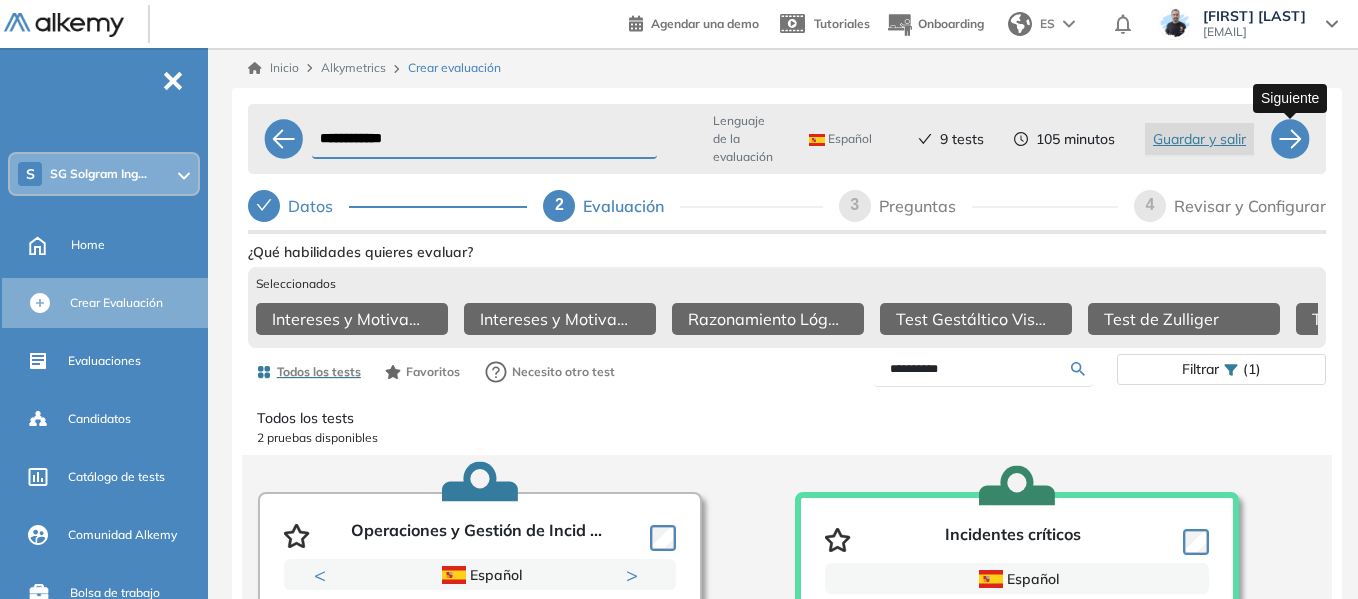 click at bounding box center (1290, 139) 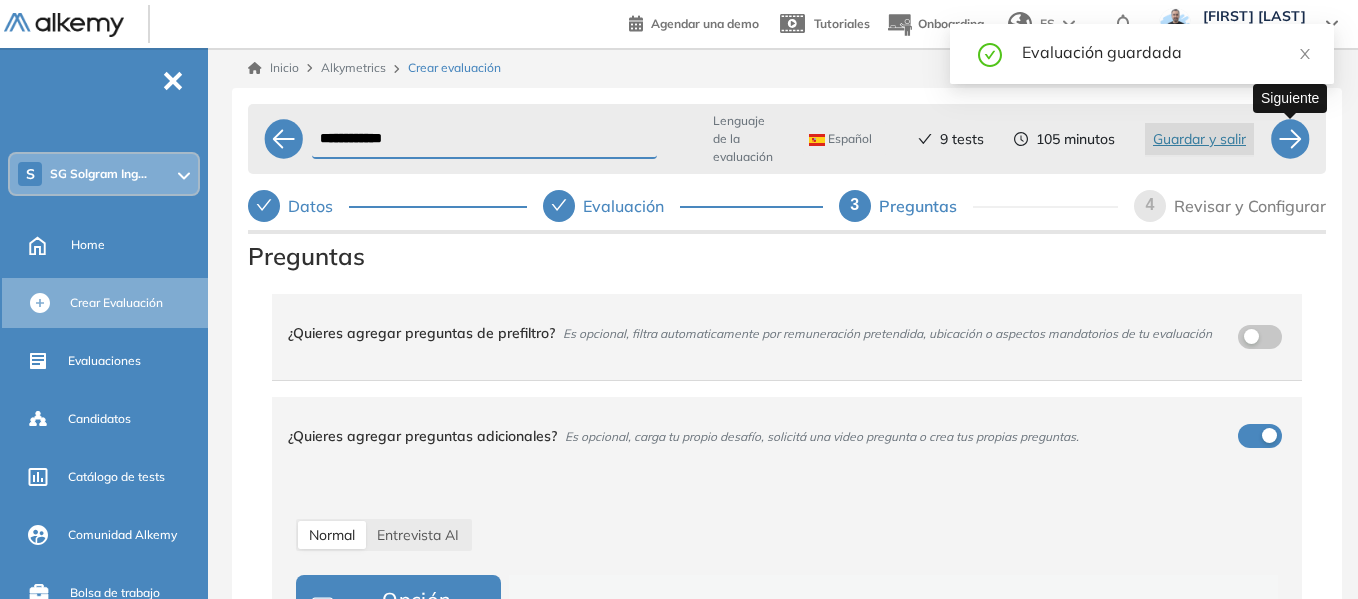click at bounding box center (1290, 139) 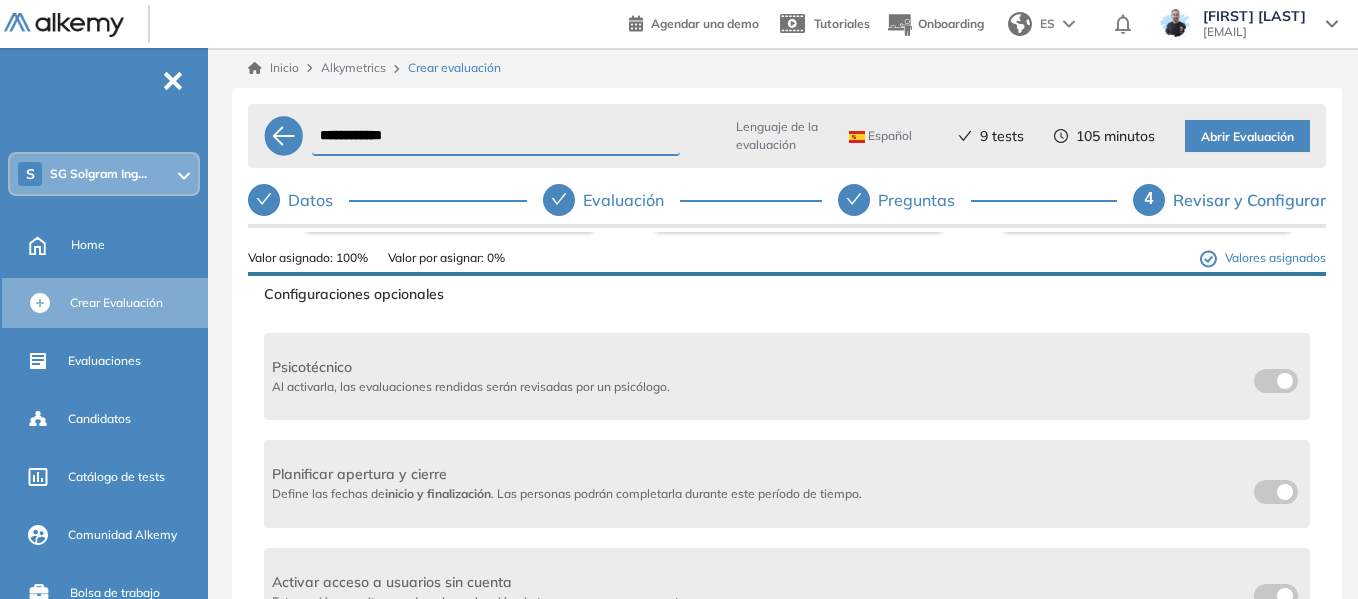 scroll, scrollTop: 800, scrollLeft: 0, axis: vertical 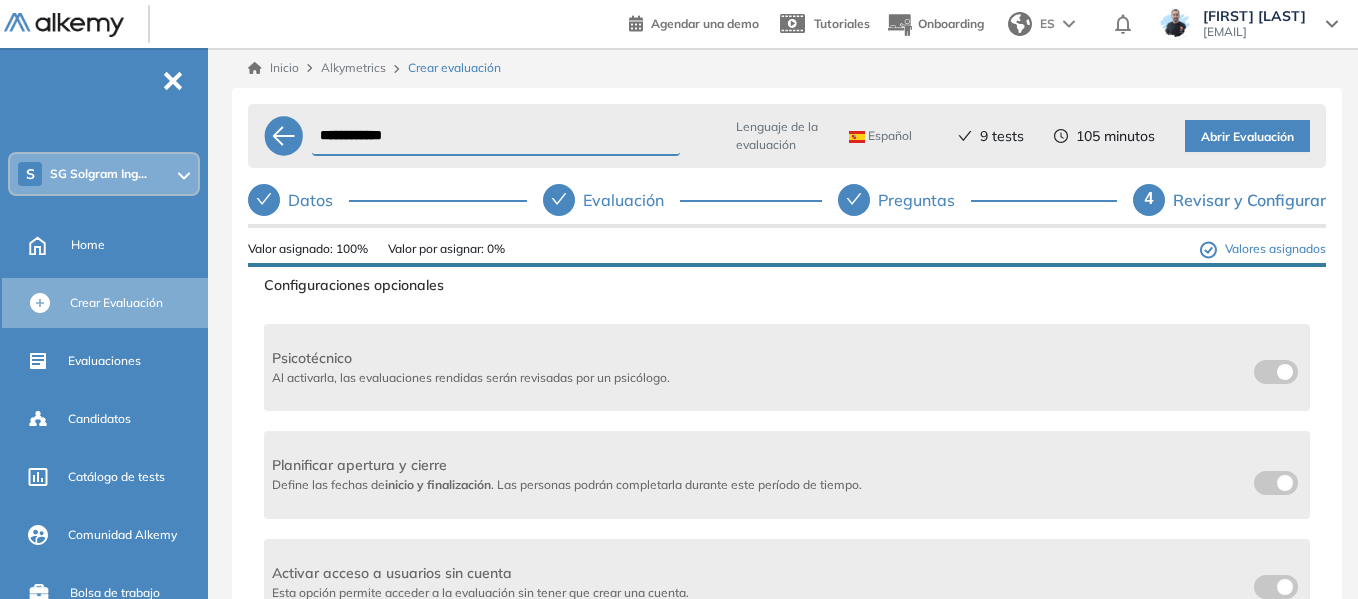 click at bounding box center [1262, 368] 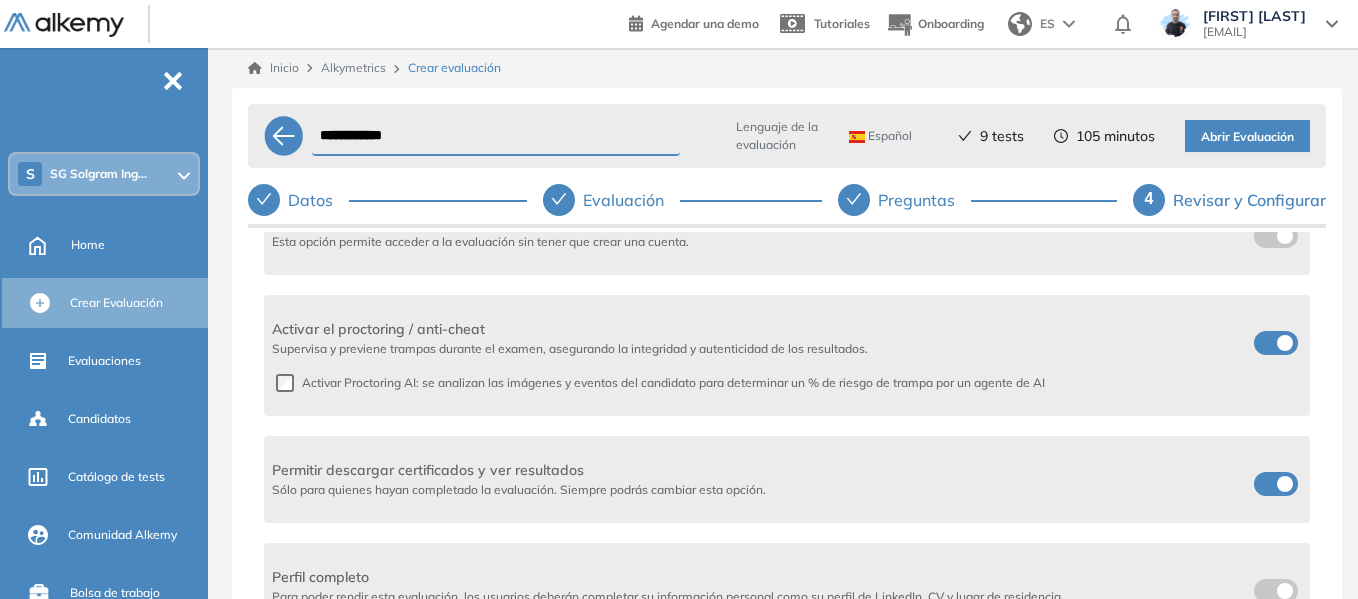scroll, scrollTop: 1200, scrollLeft: 0, axis: vertical 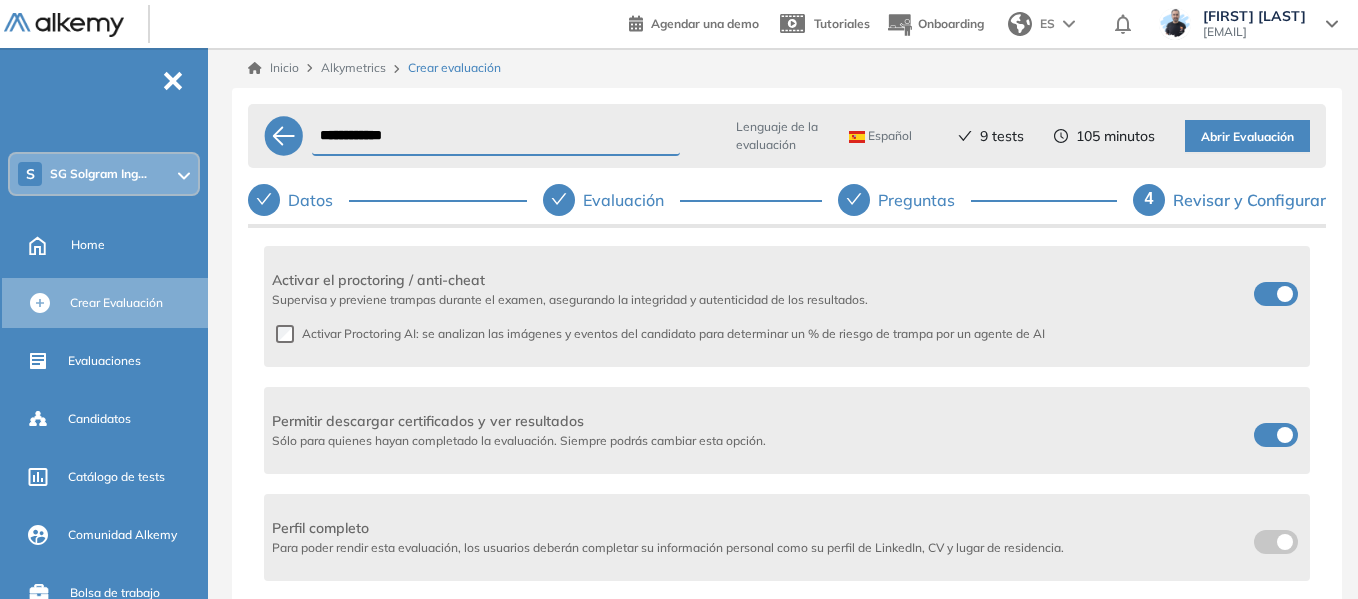 click at bounding box center (1262, 431) 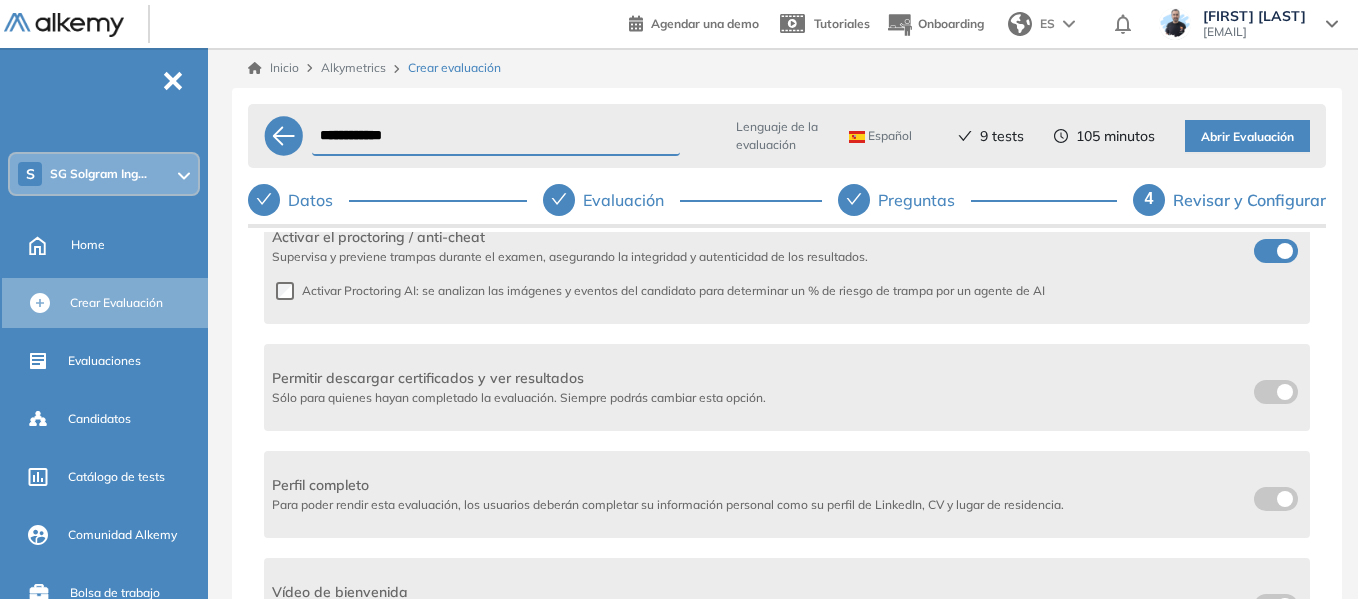 scroll, scrollTop: 1284, scrollLeft: 0, axis: vertical 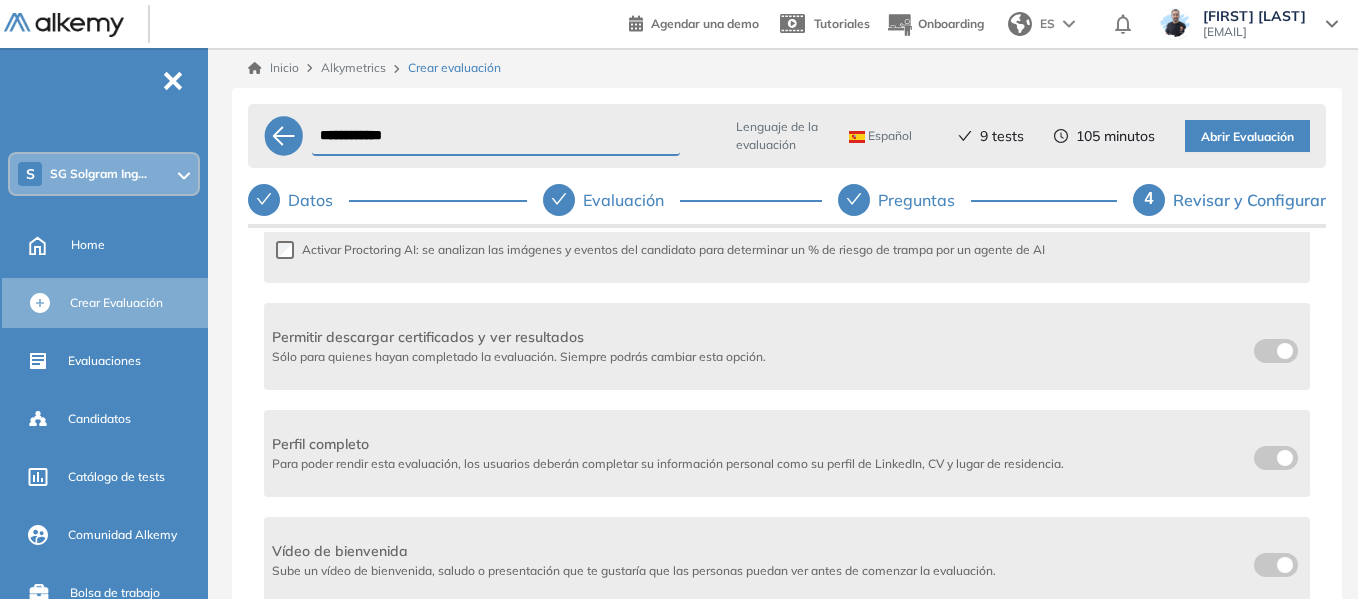 click on "Abrir Evaluación" at bounding box center (1247, 137) 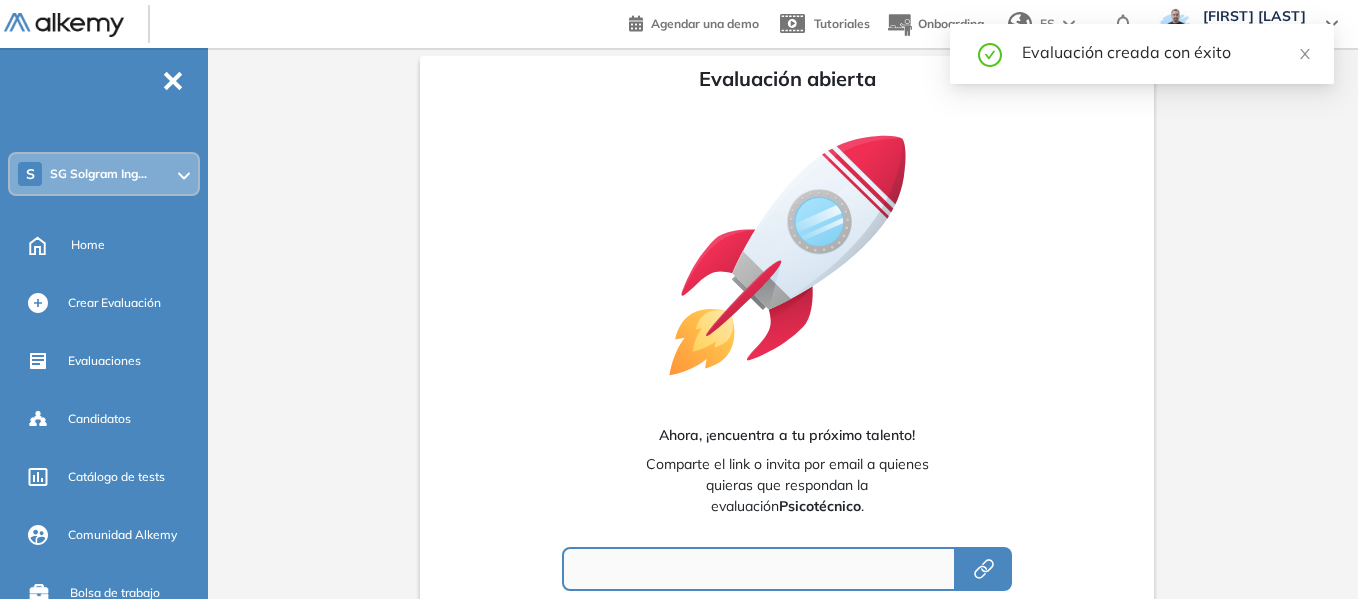 type on "**********" 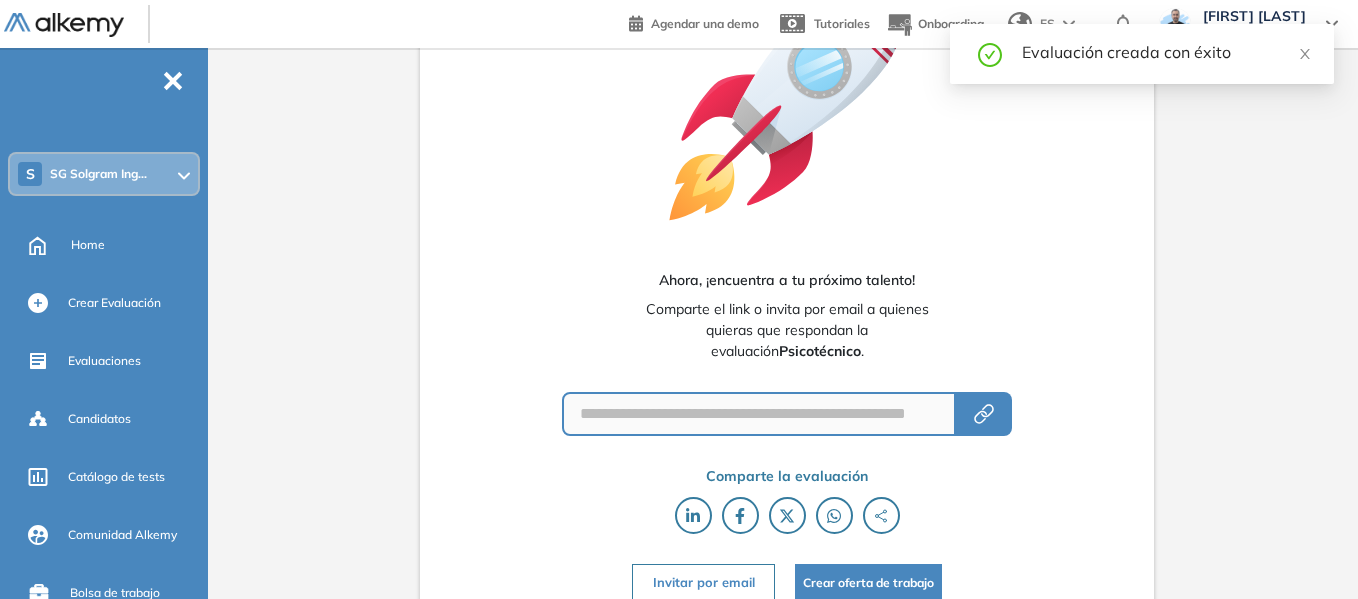 scroll, scrollTop: 173, scrollLeft: 0, axis: vertical 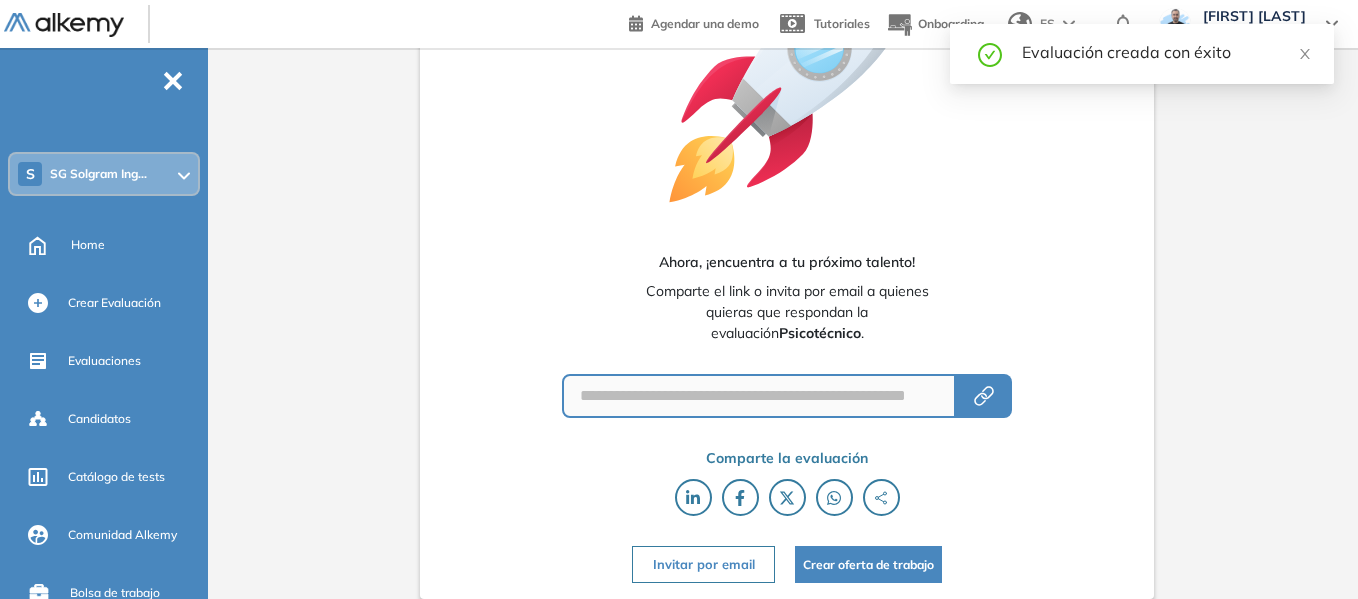 click on "Invitar por email" at bounding box center [703, 564] 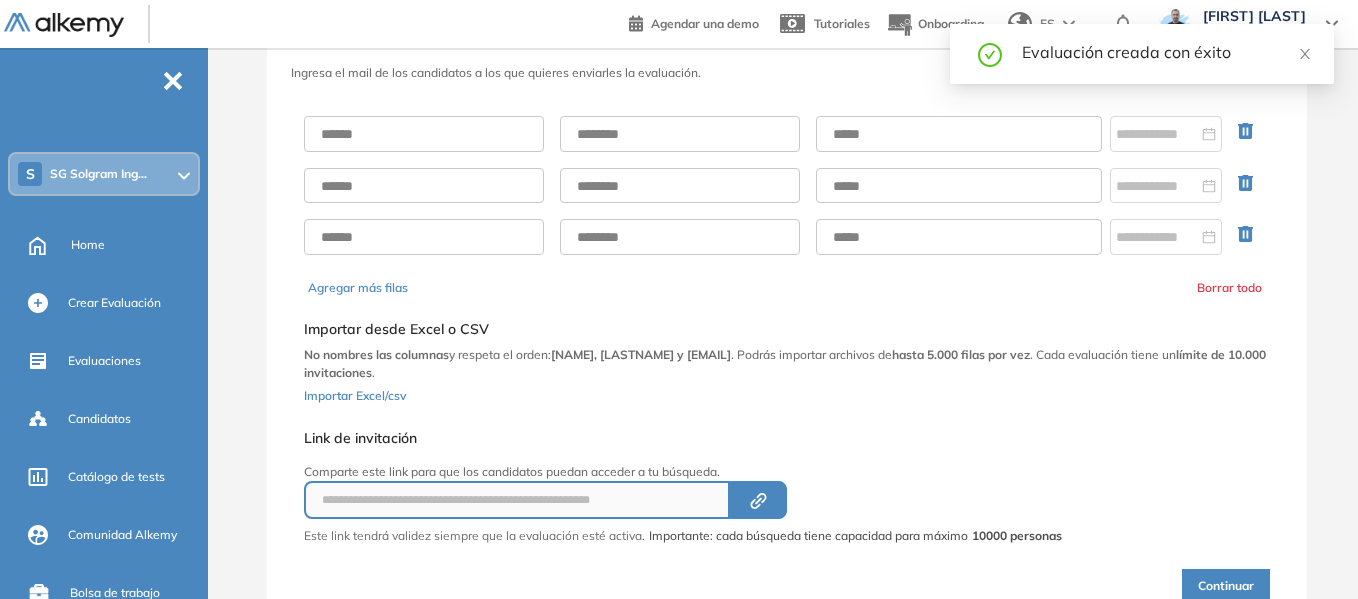 scroll, scrollTop: 0, scrollLeft: 0, axis: both 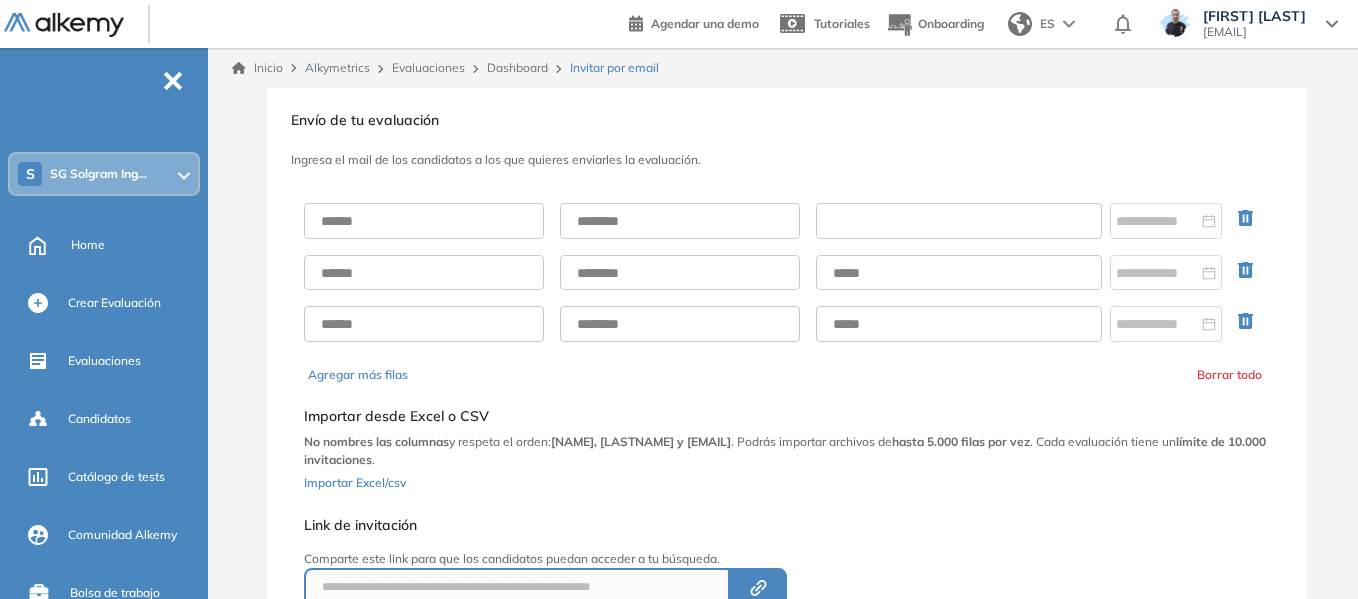 click at bounding box center (959, 221) 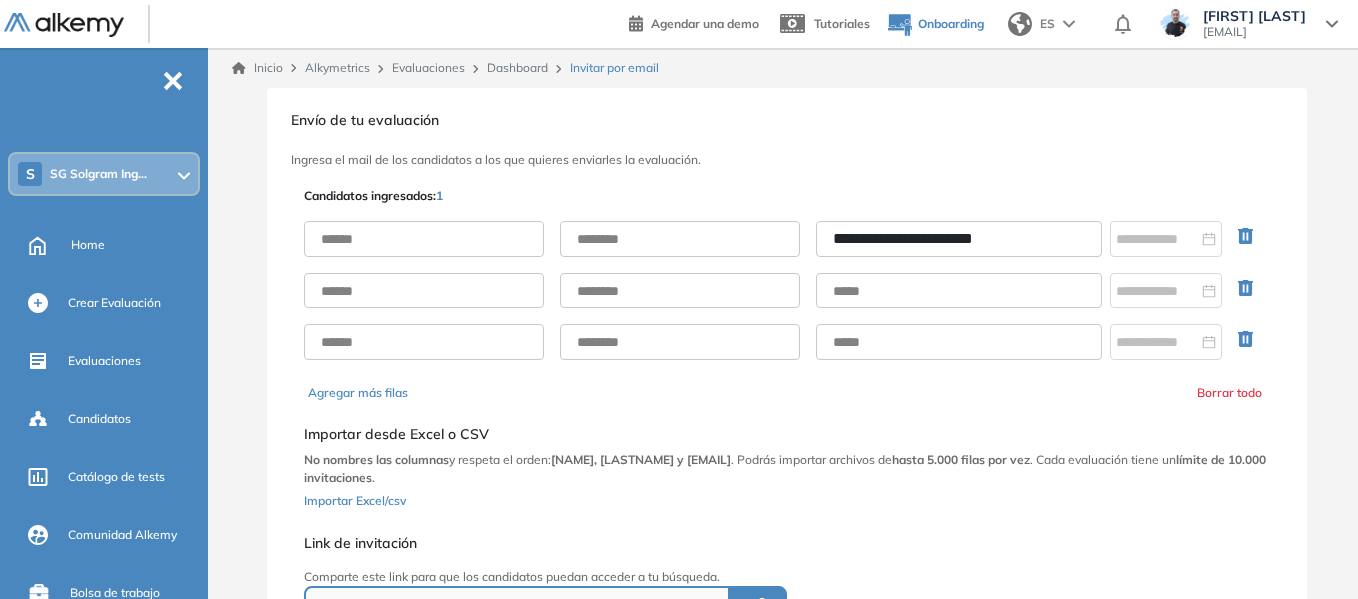 type on "**********" 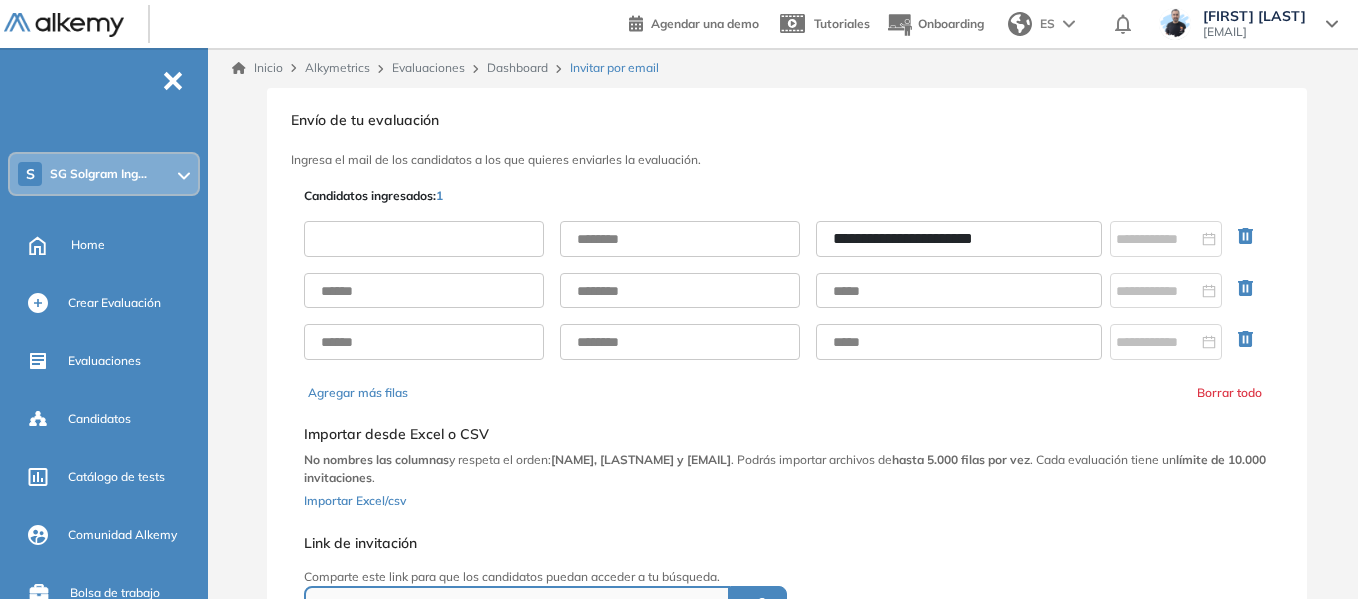 click at bounding box center (424, 239) 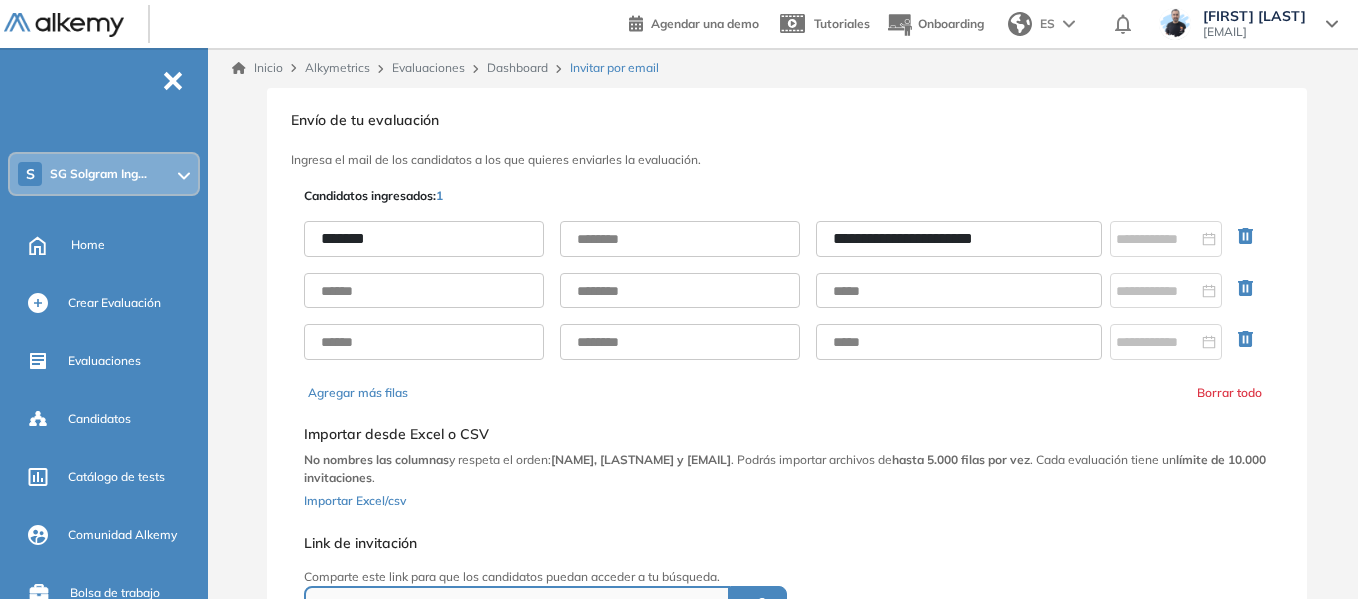 type on "*******" 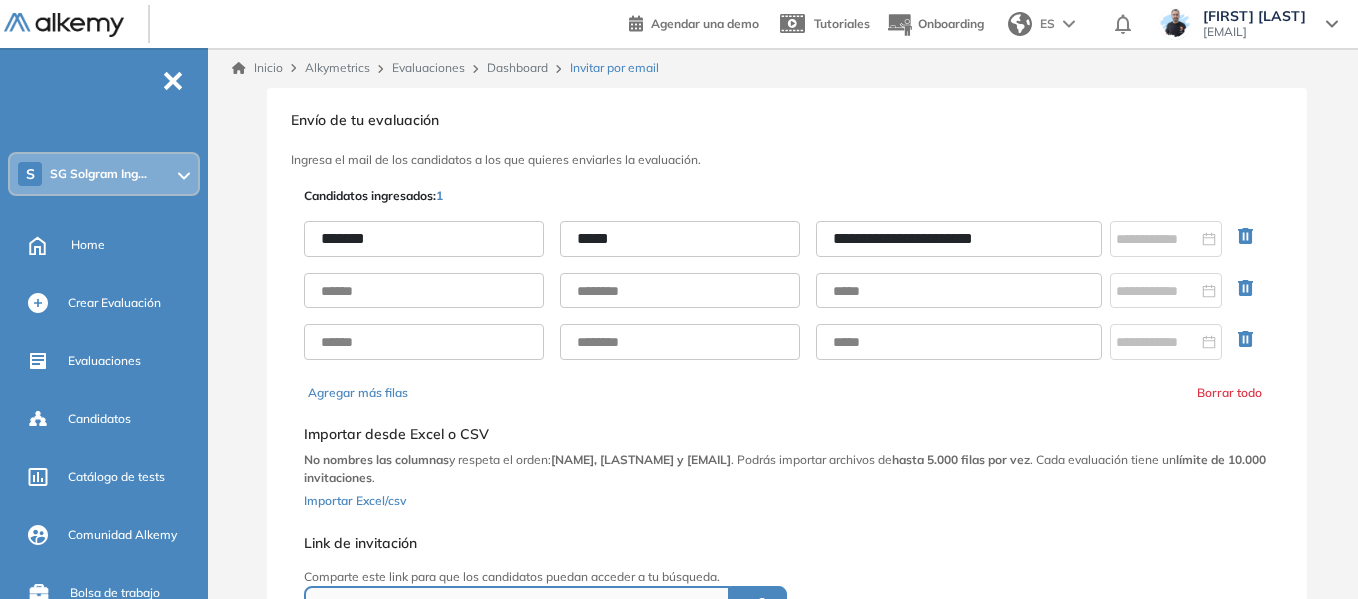 type on "*****" 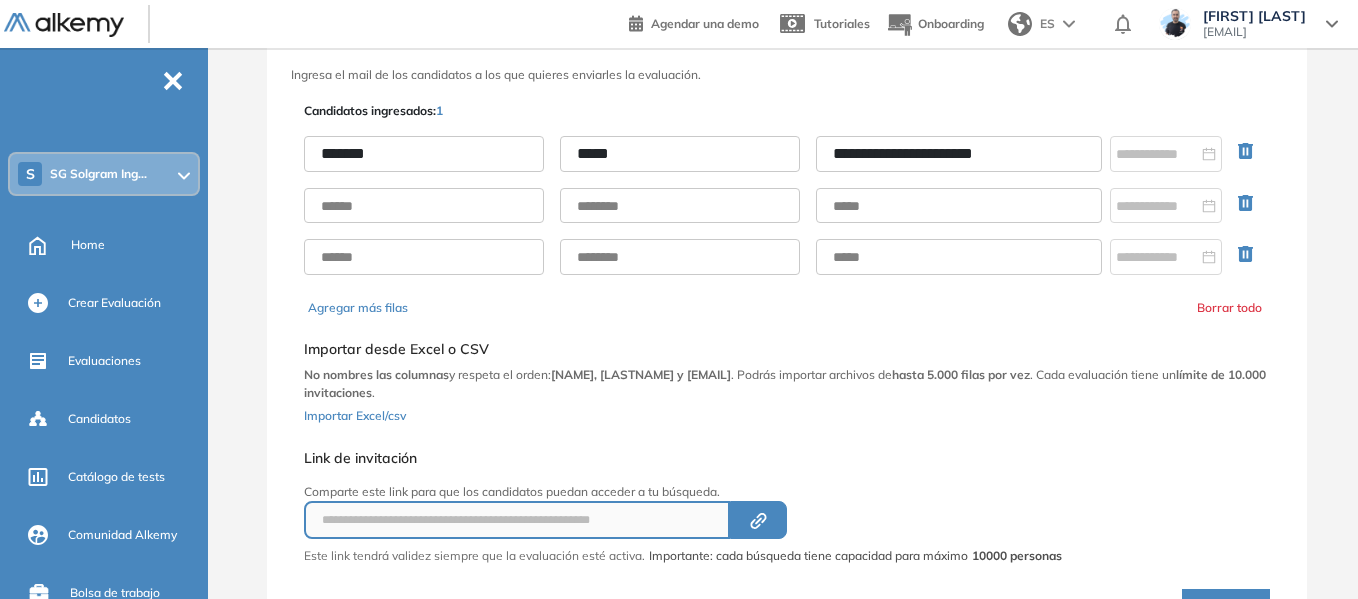 scroll, scrollTop: 193, scrollLeft: 0, axis: vertical 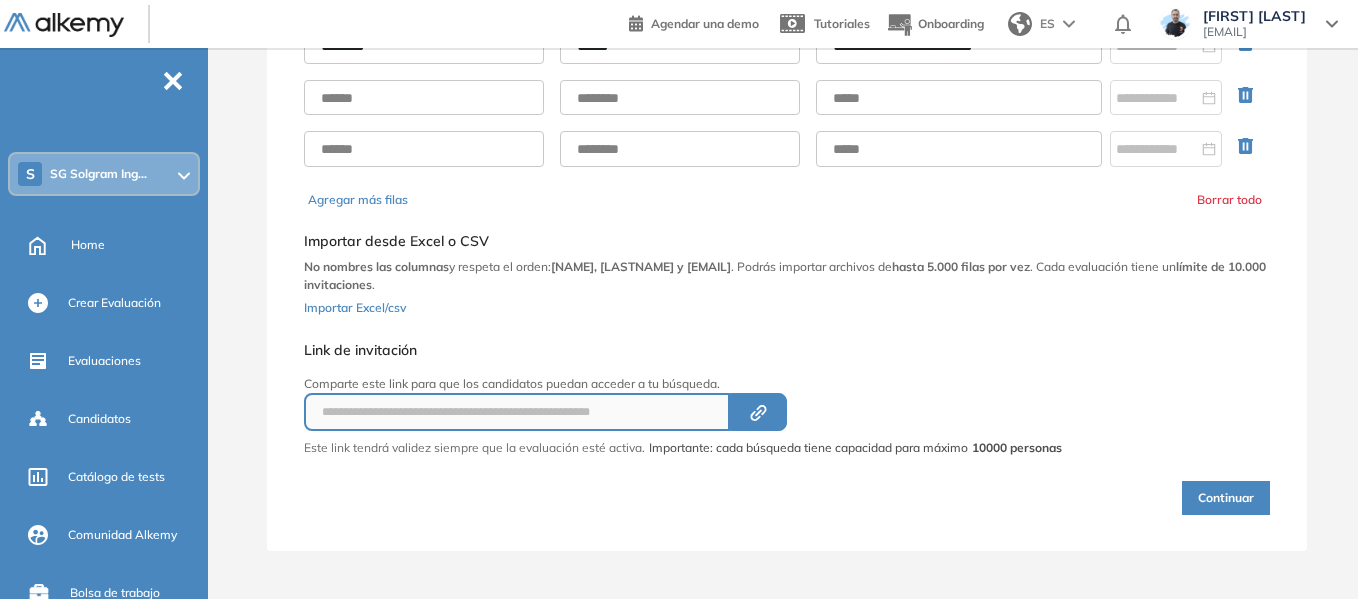 click on "Continuar" at bounding box center [1226, 498] 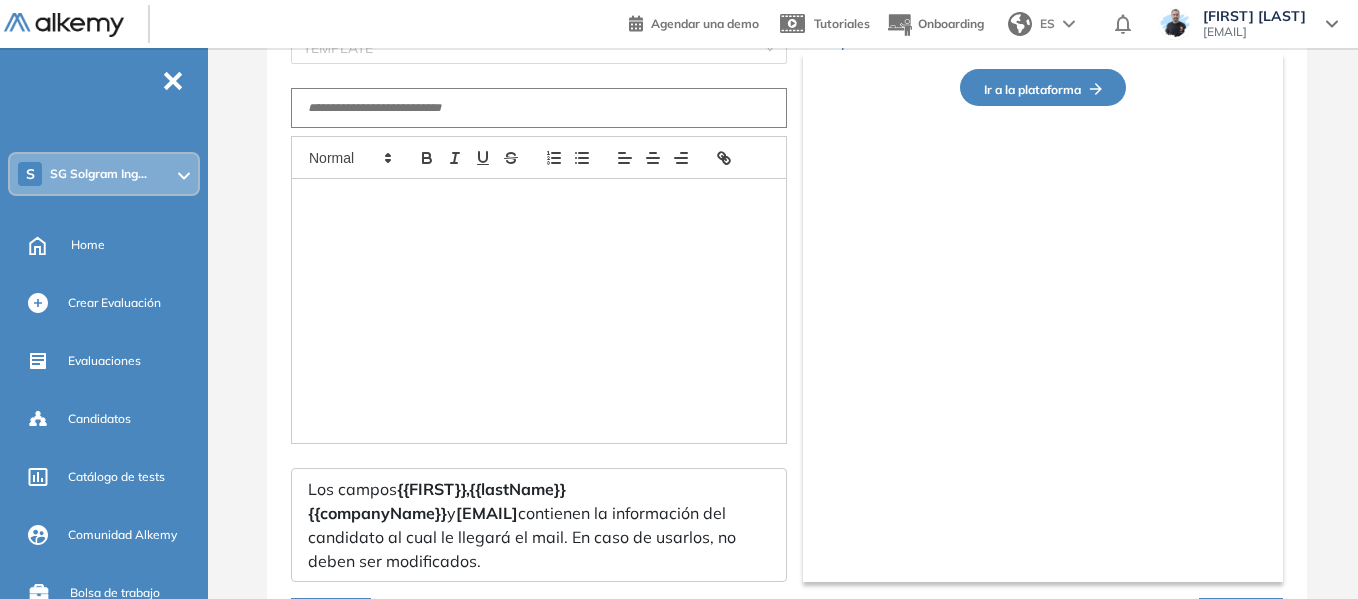 type on "**********" 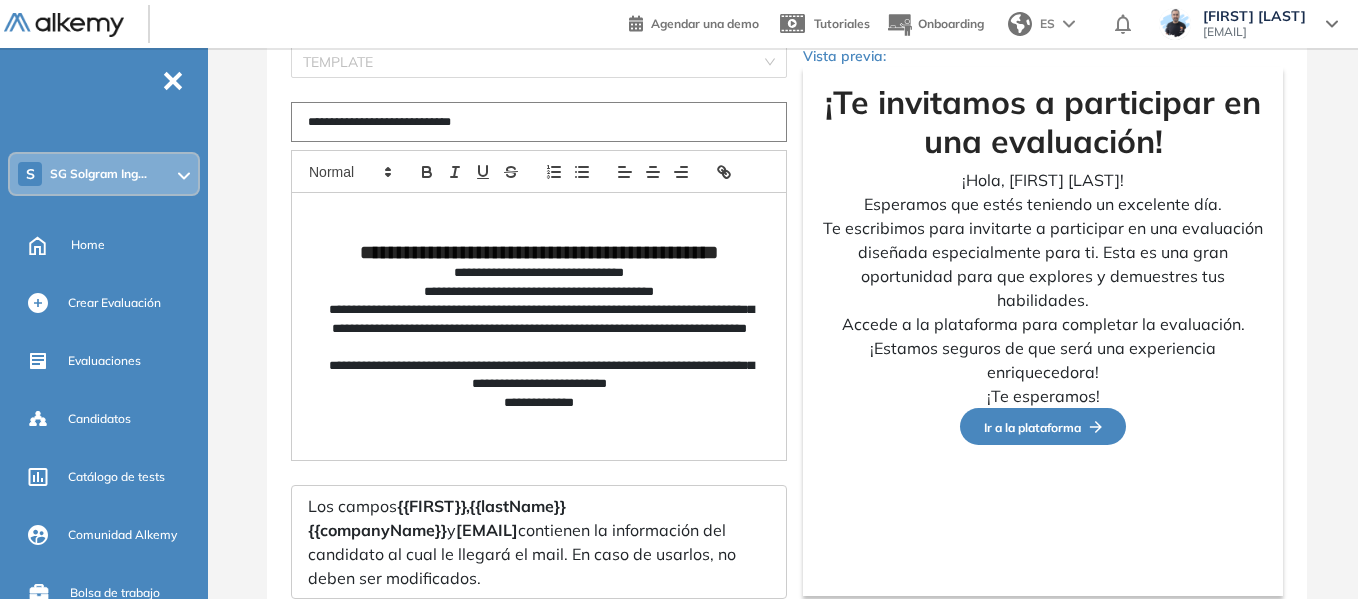 scroll, scrollTop: 0, scrollLeft: 0, axis: both 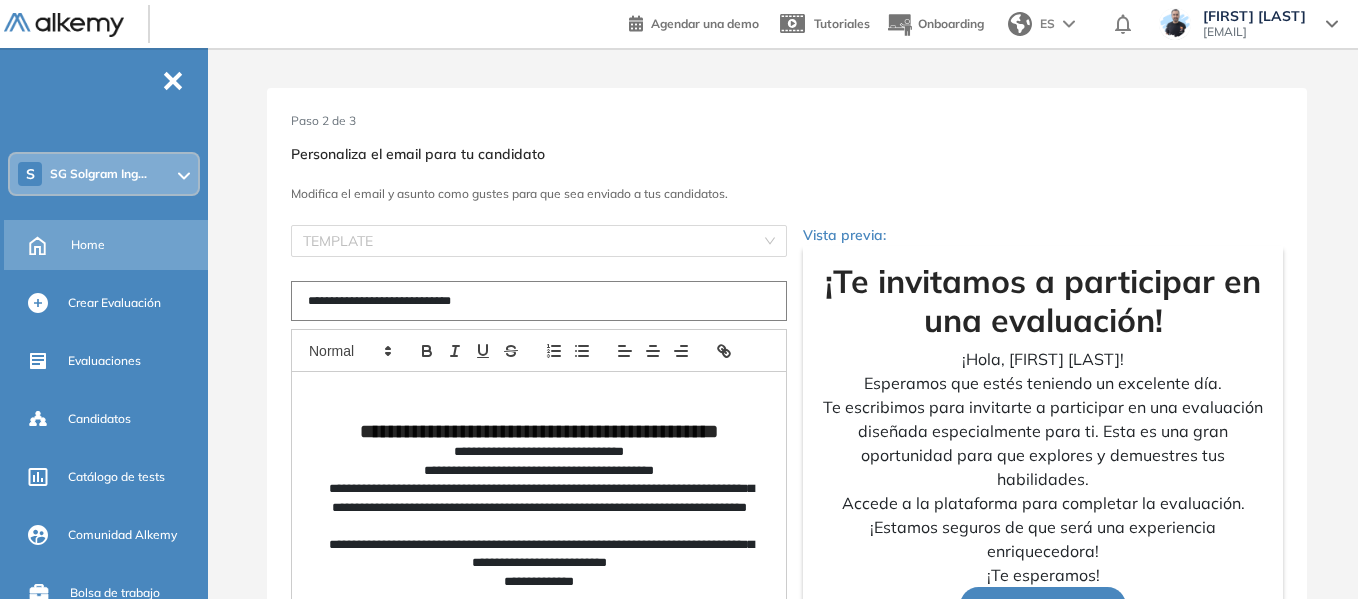 click on "Home" at bounding box center [137, 245] 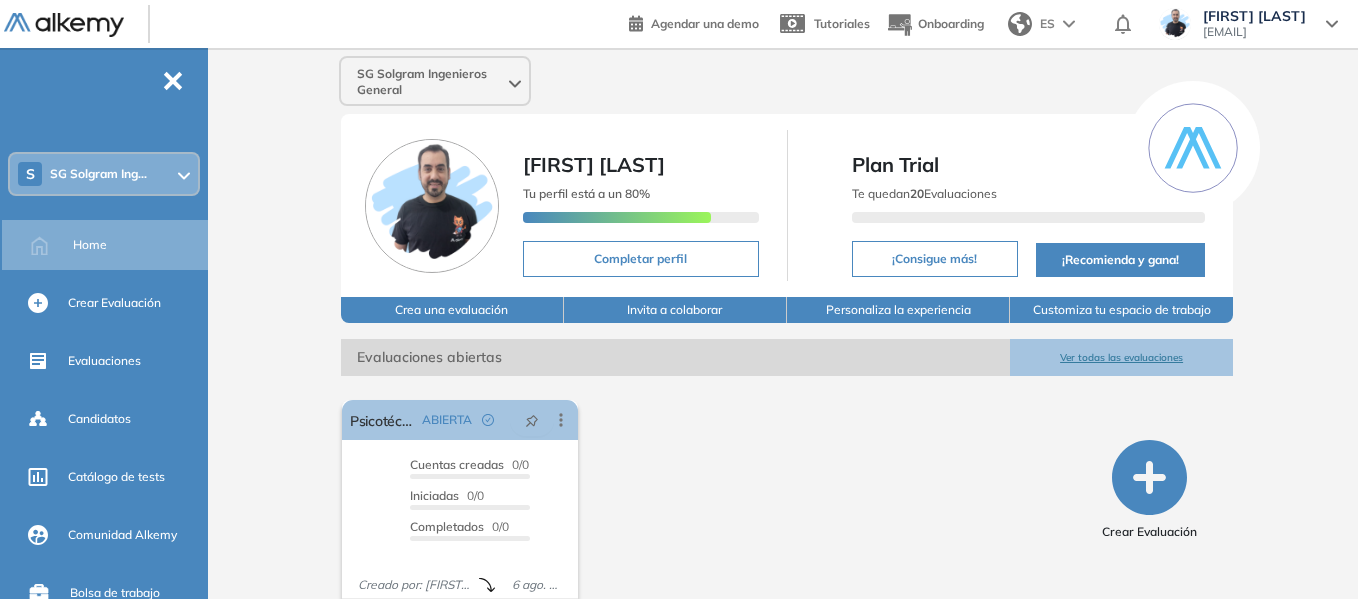 click on "Personaliza la experiencia" at bounding box center [898, 310] 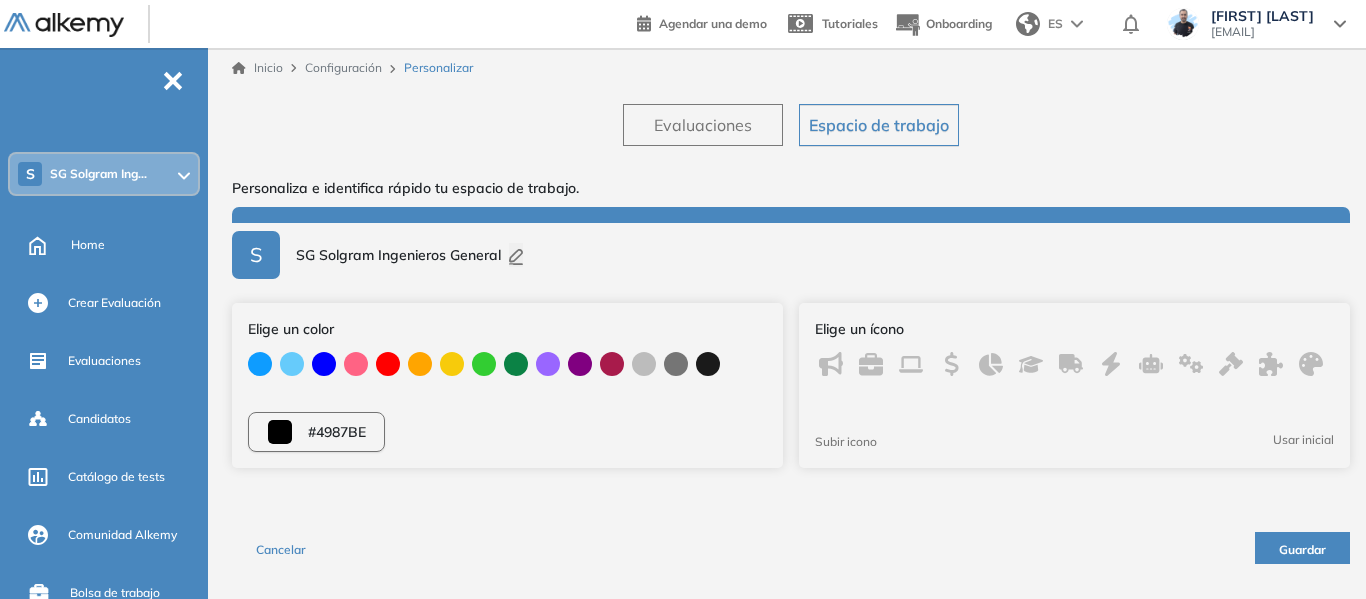 click on "Espacio de trabajo" at bounding box center (879, 125) 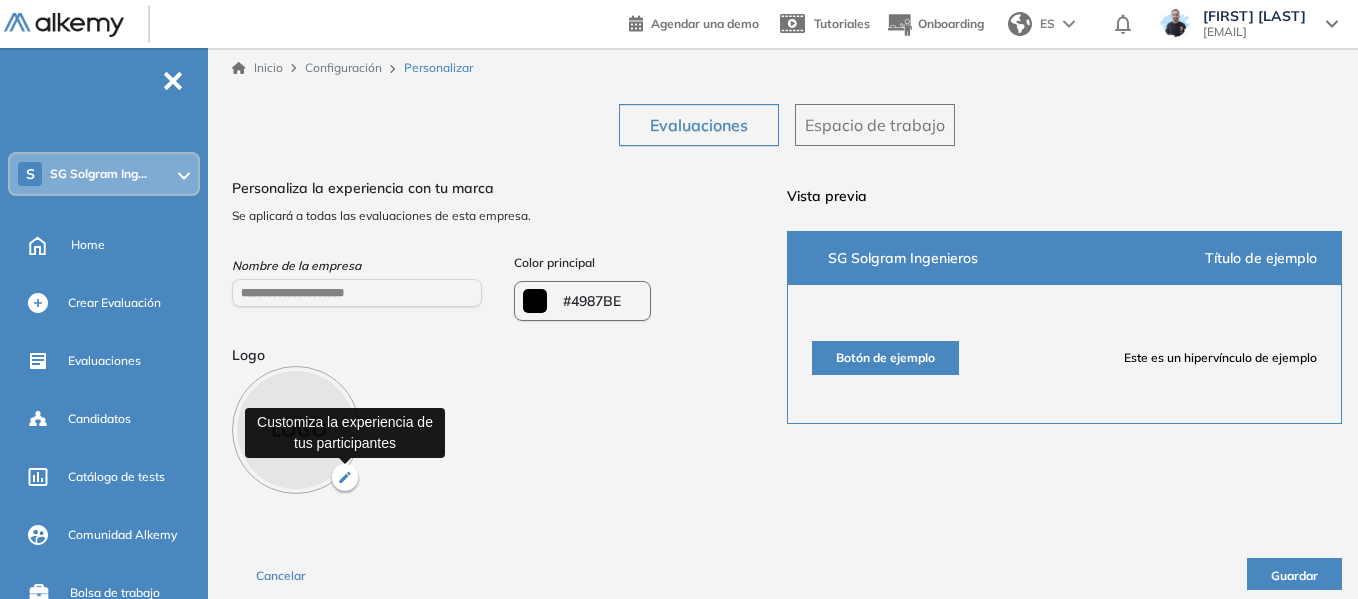 click at bounding box center (345, 479) 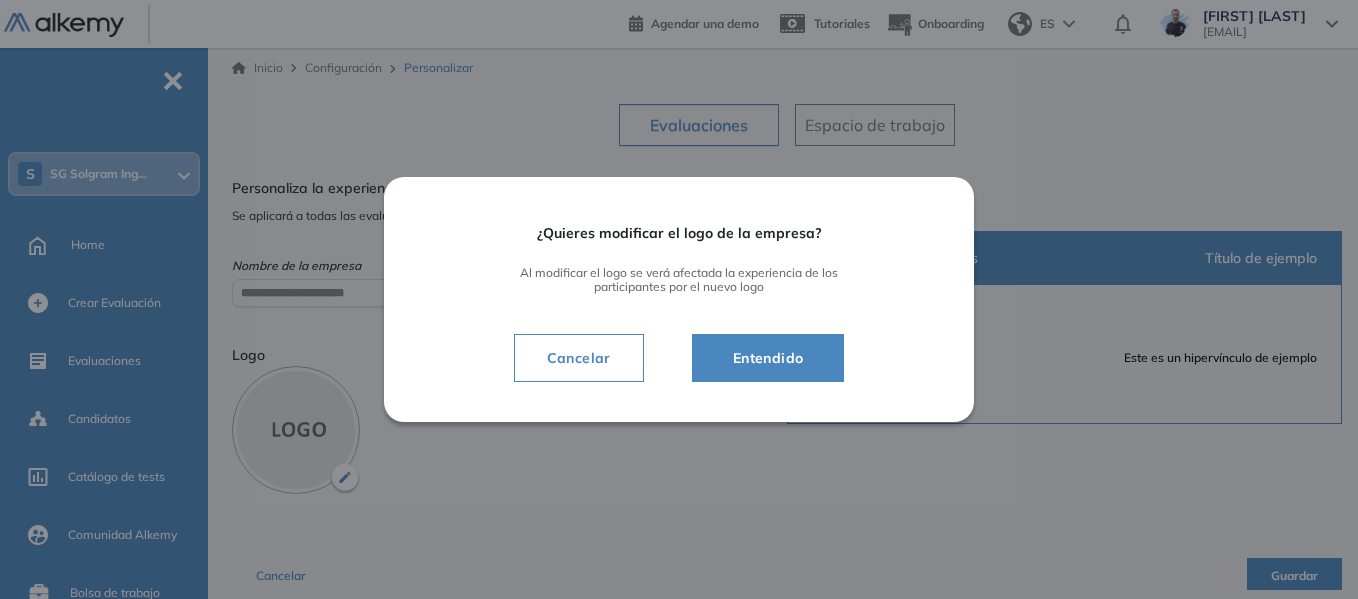 click on "Entendido" at bounding box center [768, 358] 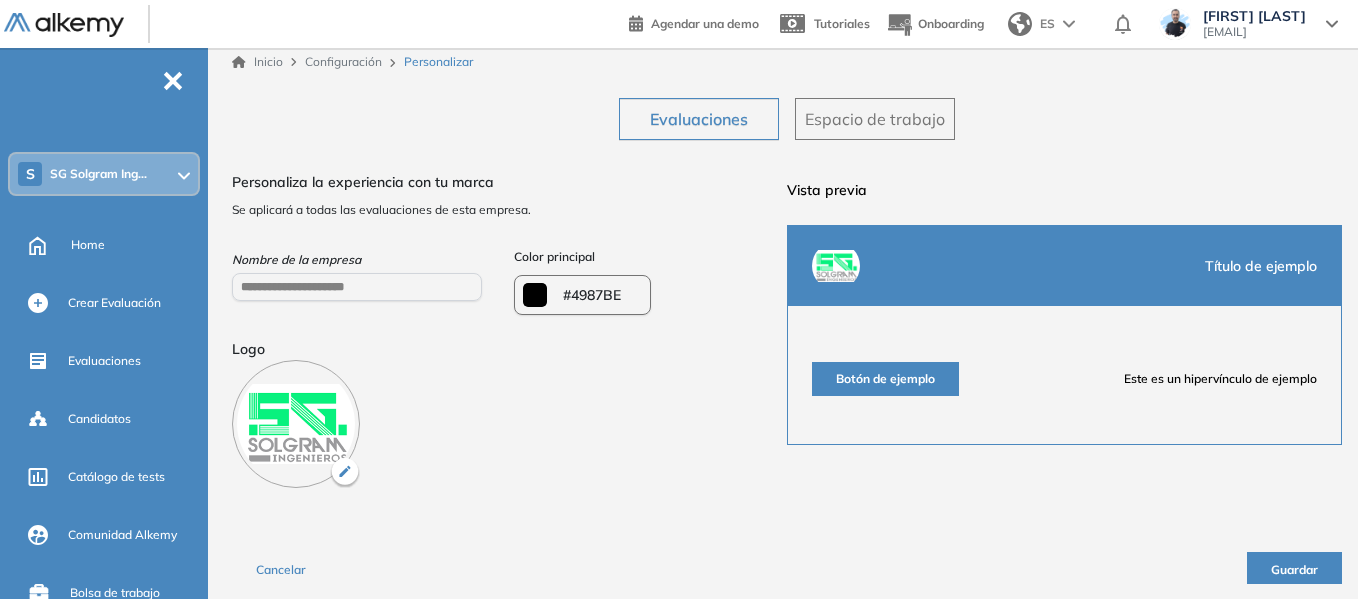 scroll, scrollTop: 7, scrollLeft: 0, axis: vertical 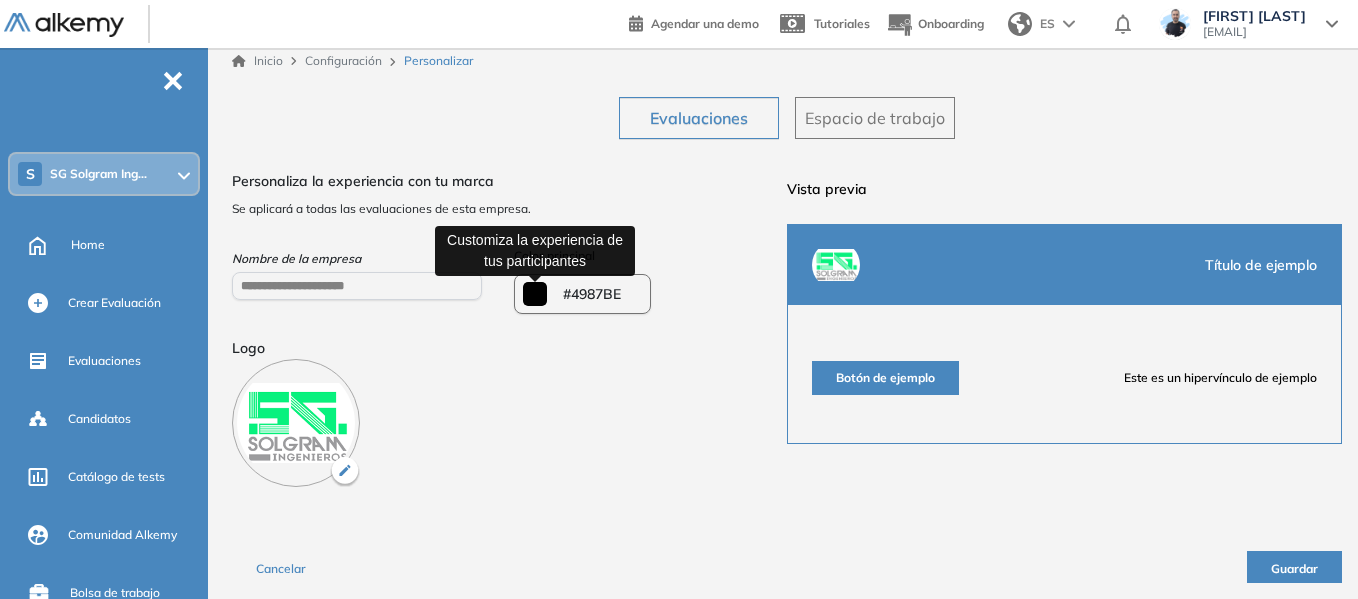 click on "*******" at bounding box center [535, 294] 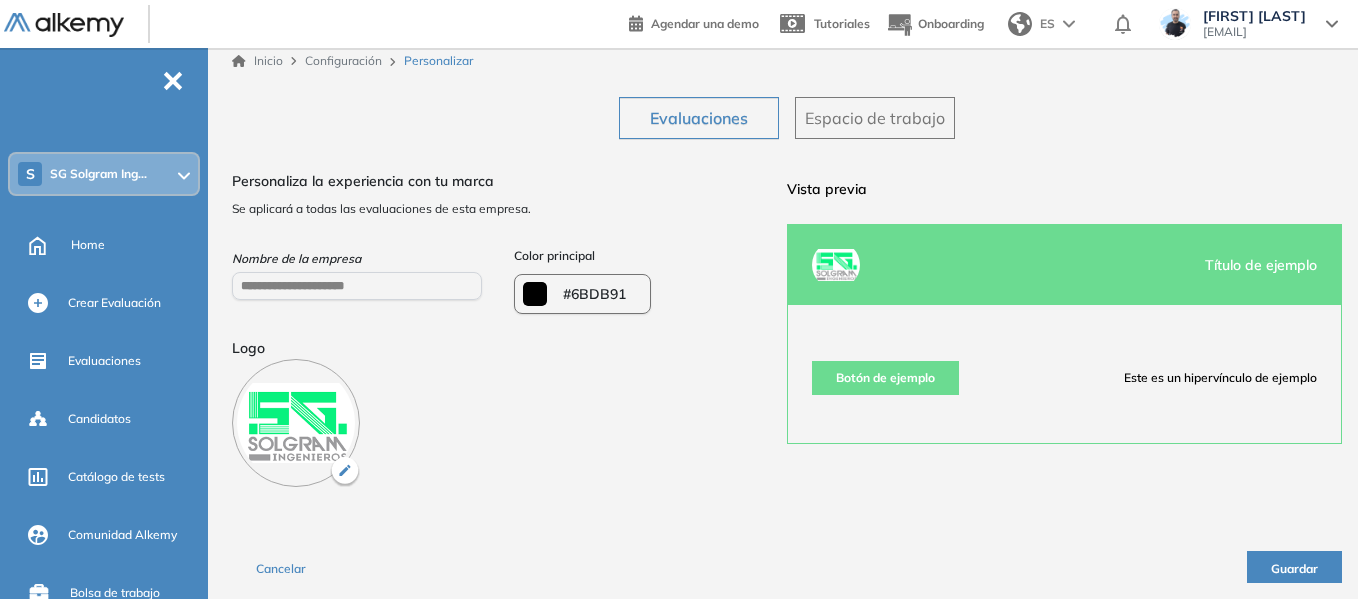 type on "*******" 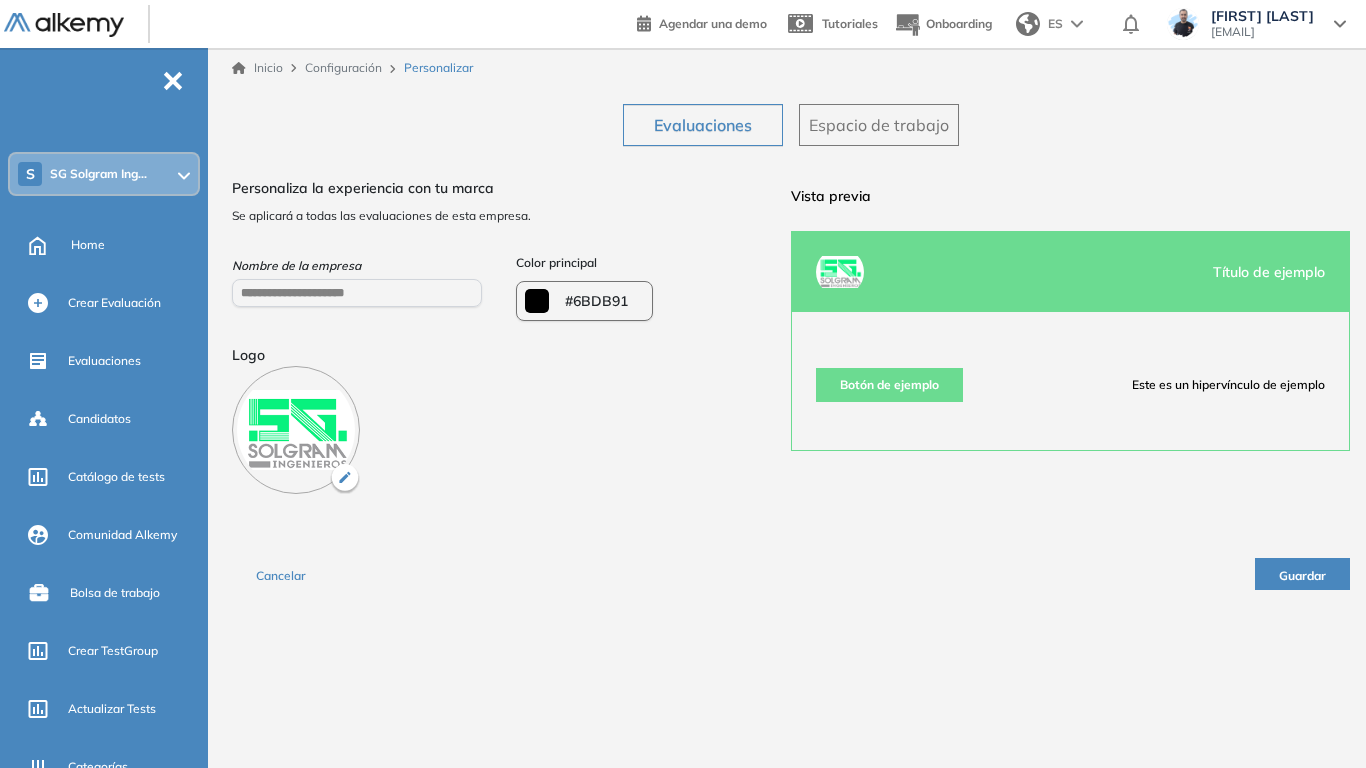 click on "Guardar" at bounding box center [1302, 575] 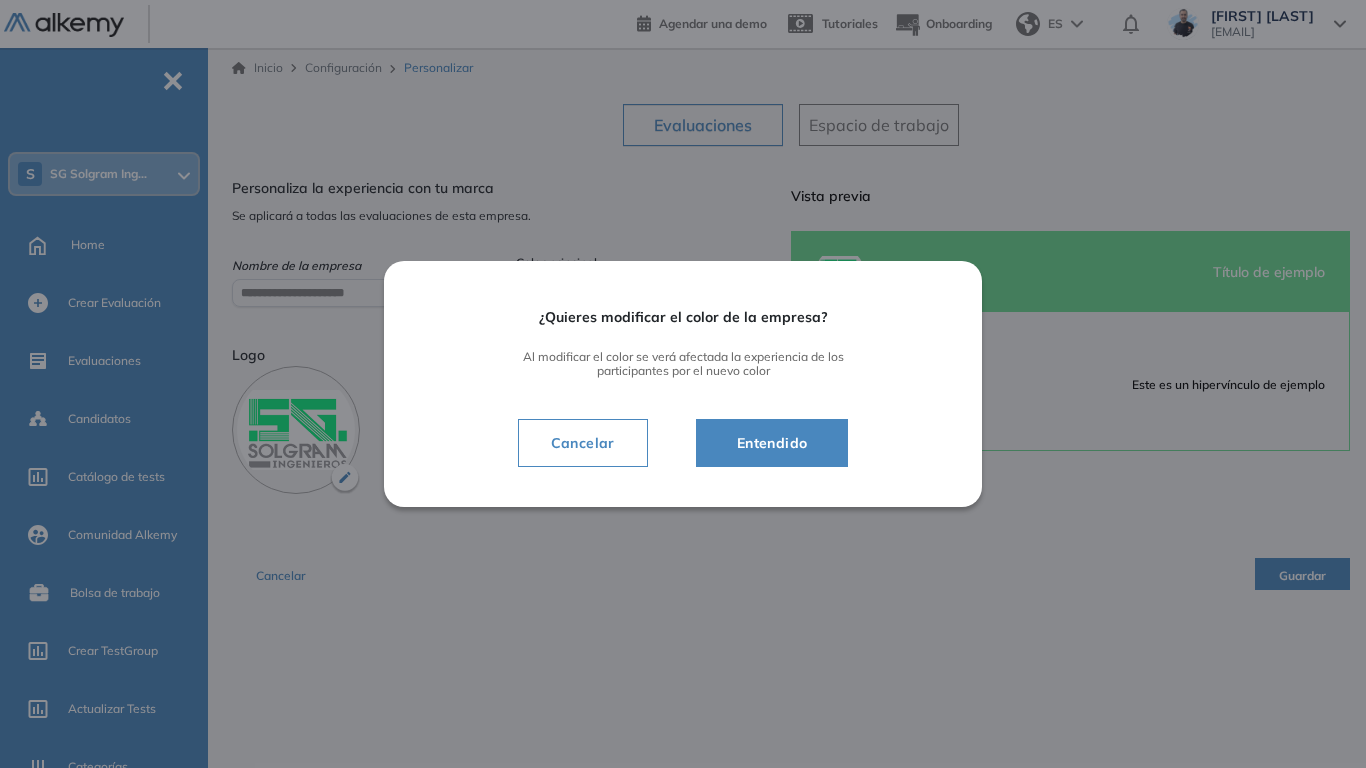 click on "Entendido" at bounding box center [772, 443] 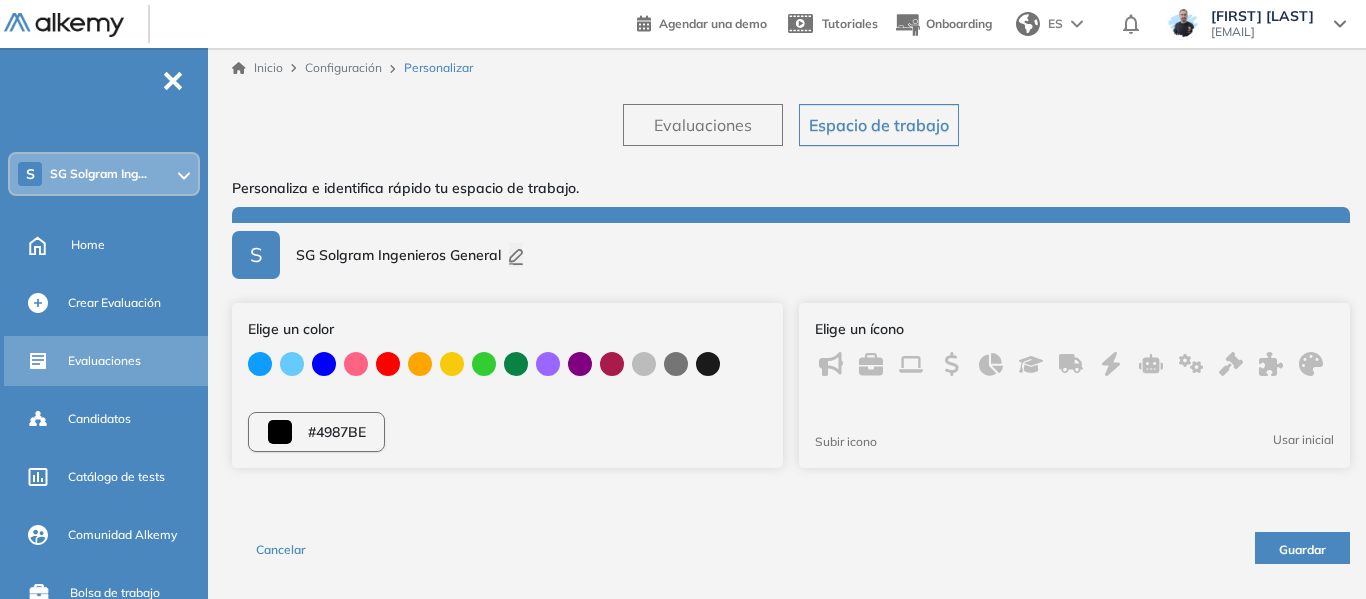 click on "Evaluaciones" at bounding box center (104, 361) 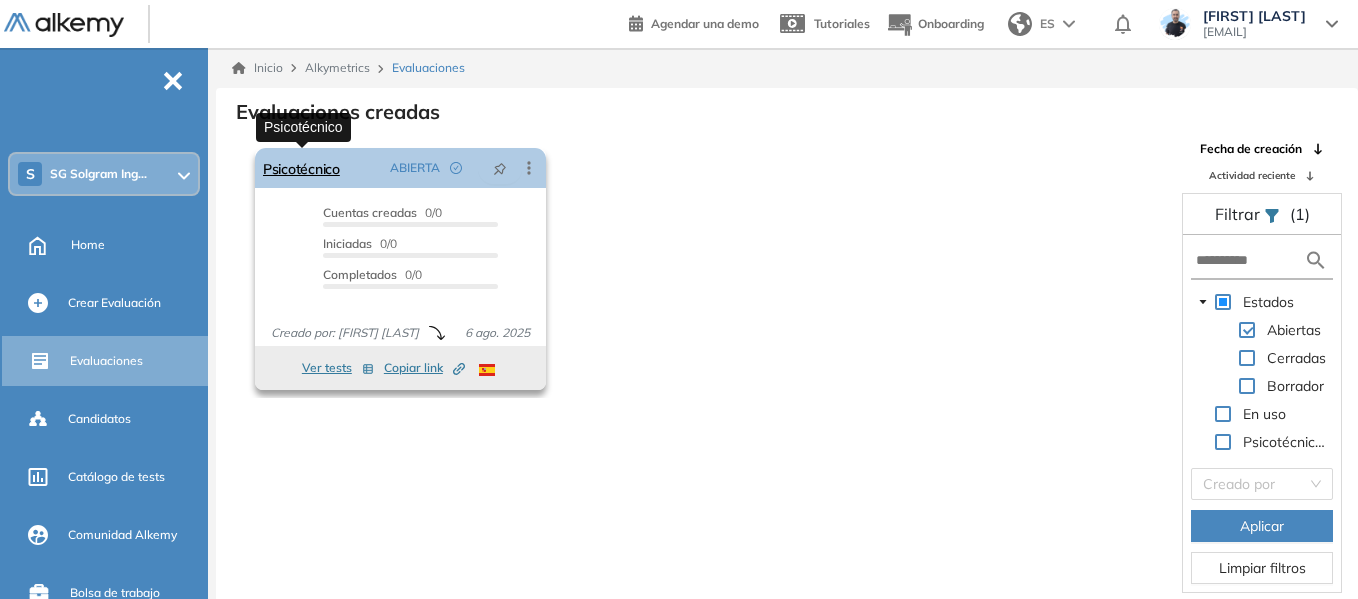 click on "Psicotécnico" at bounding box center (301, 168) 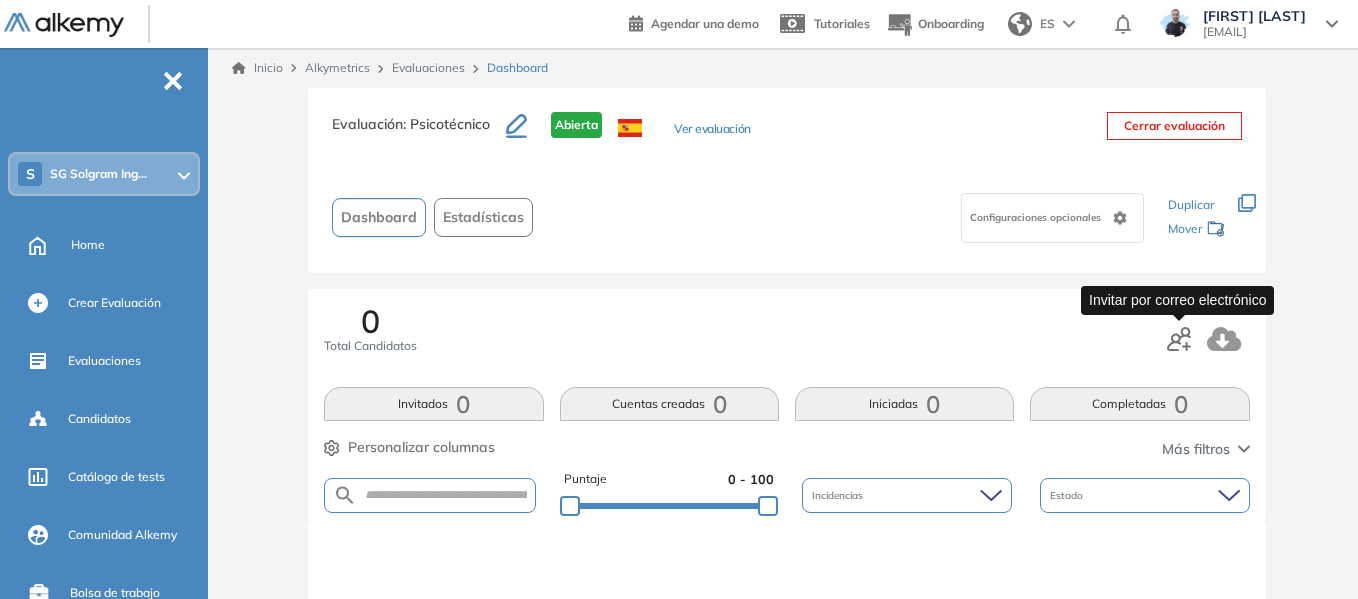 click 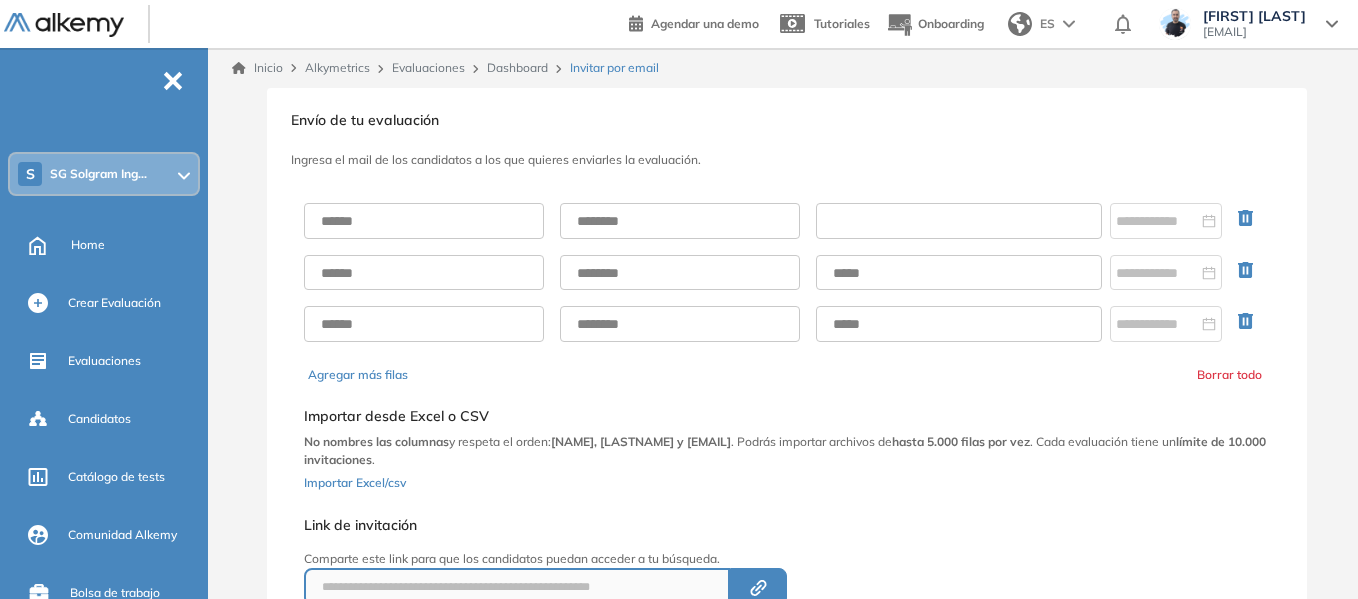 click at bounding box center (959, 221) 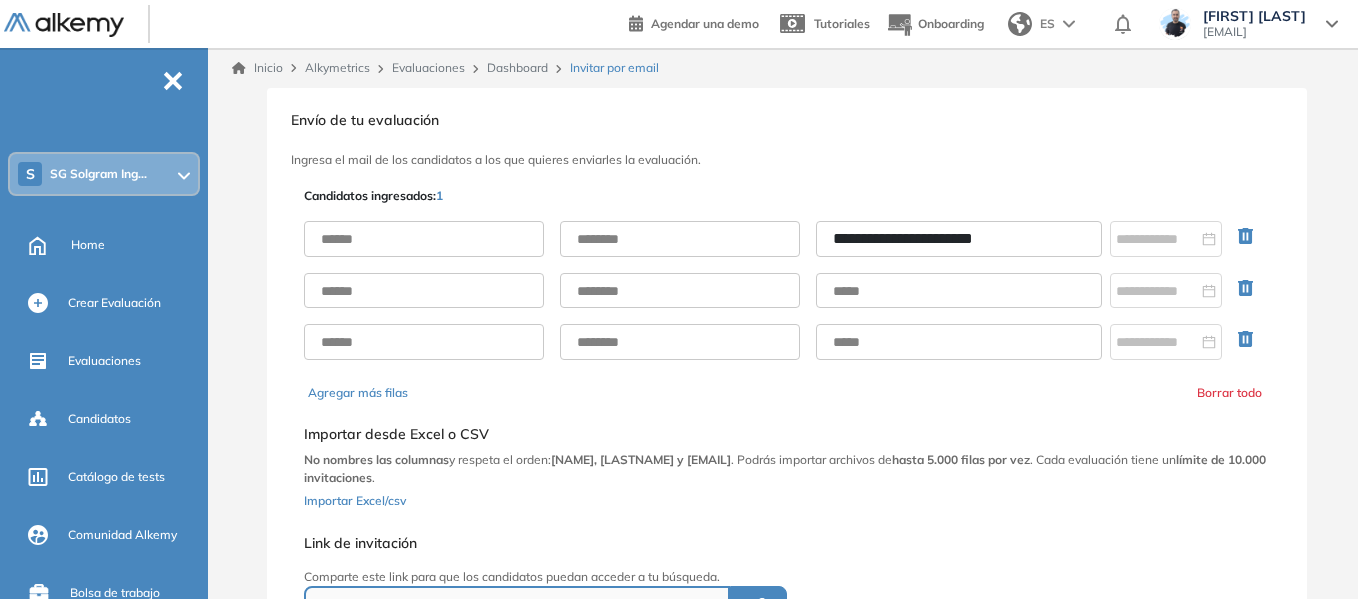 type on "**********" 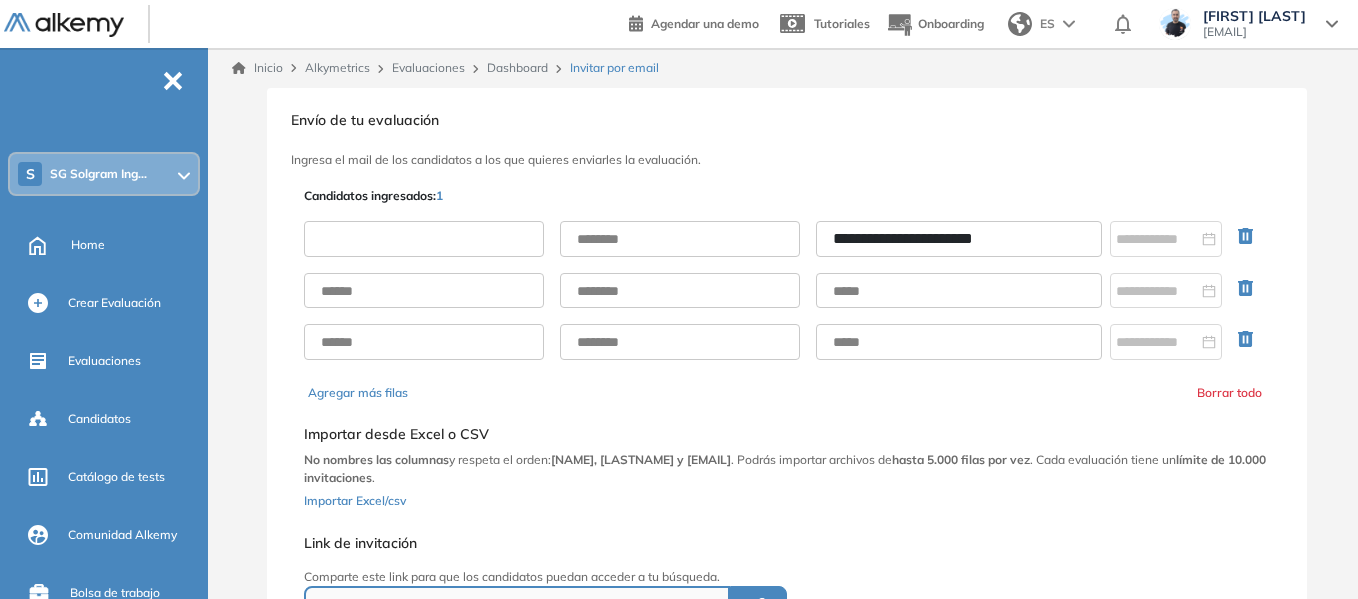 click at bounding box center (424, 239) 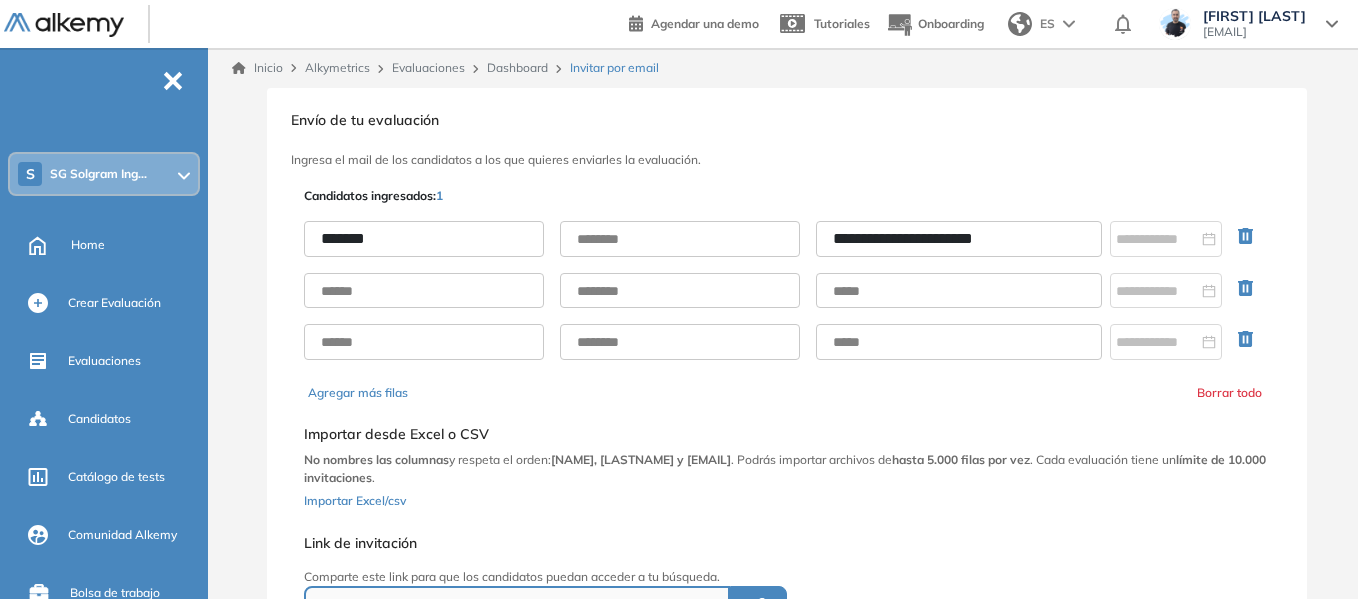 type on "*******" 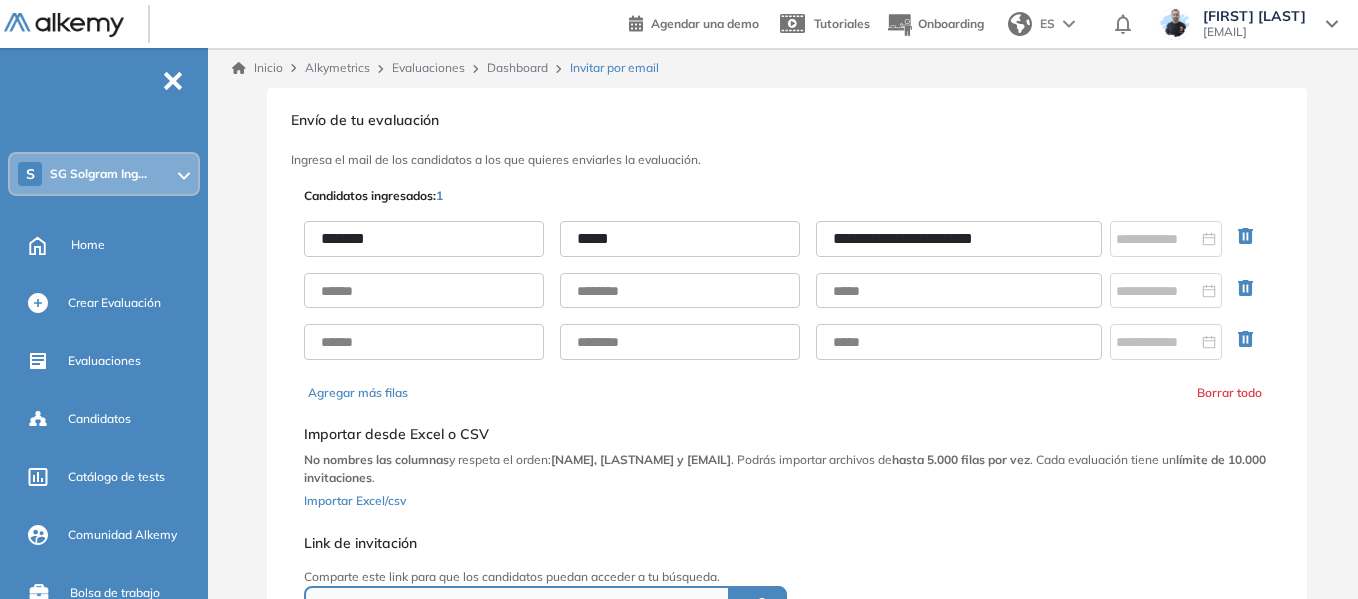 click on "*****" at bounding box center (680, 239) 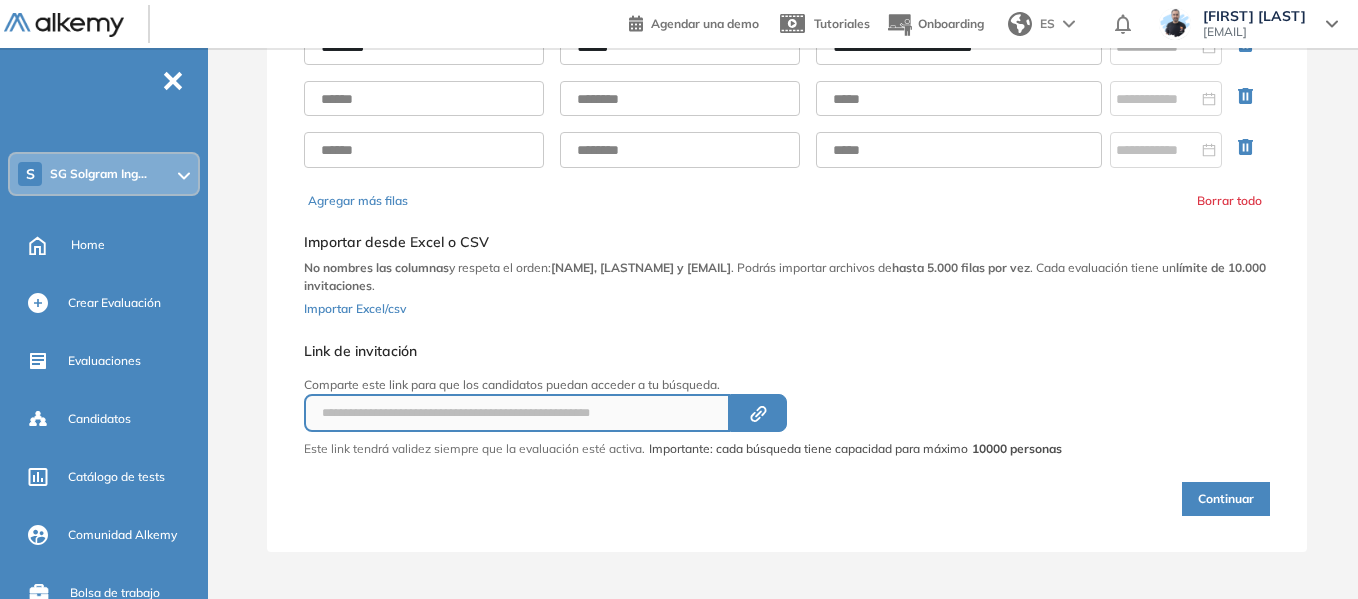 scroll, scrollTop: 193, scrollLeft: 0, axis: vertical 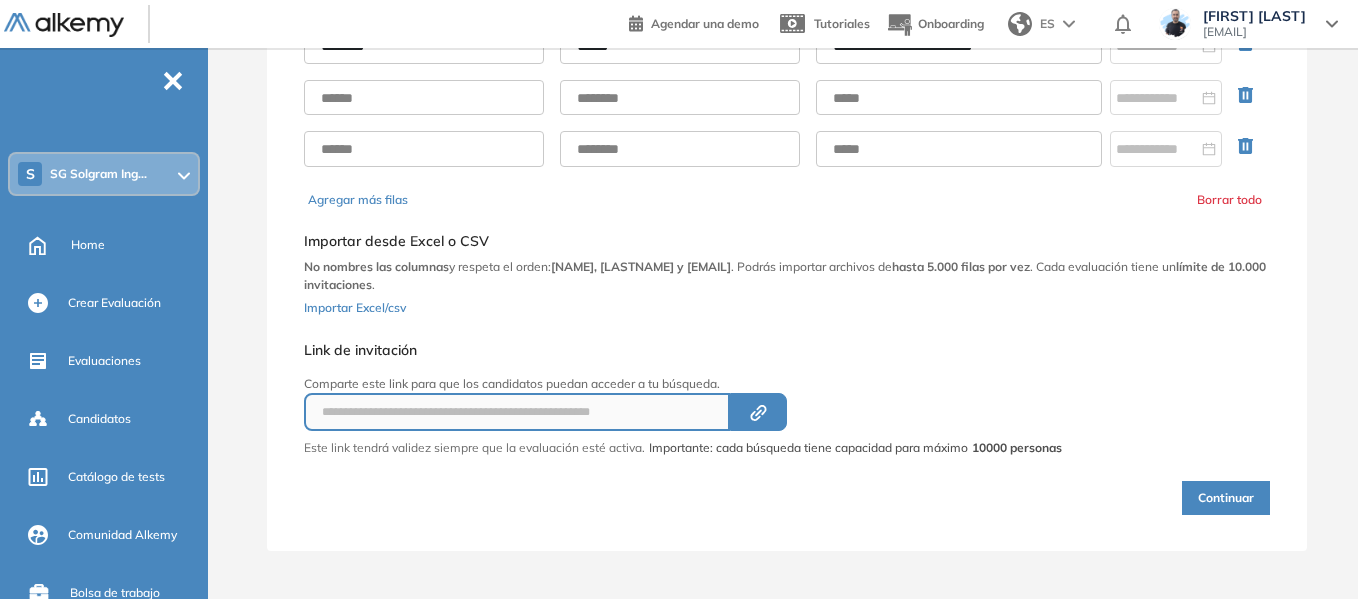 type on "*****" 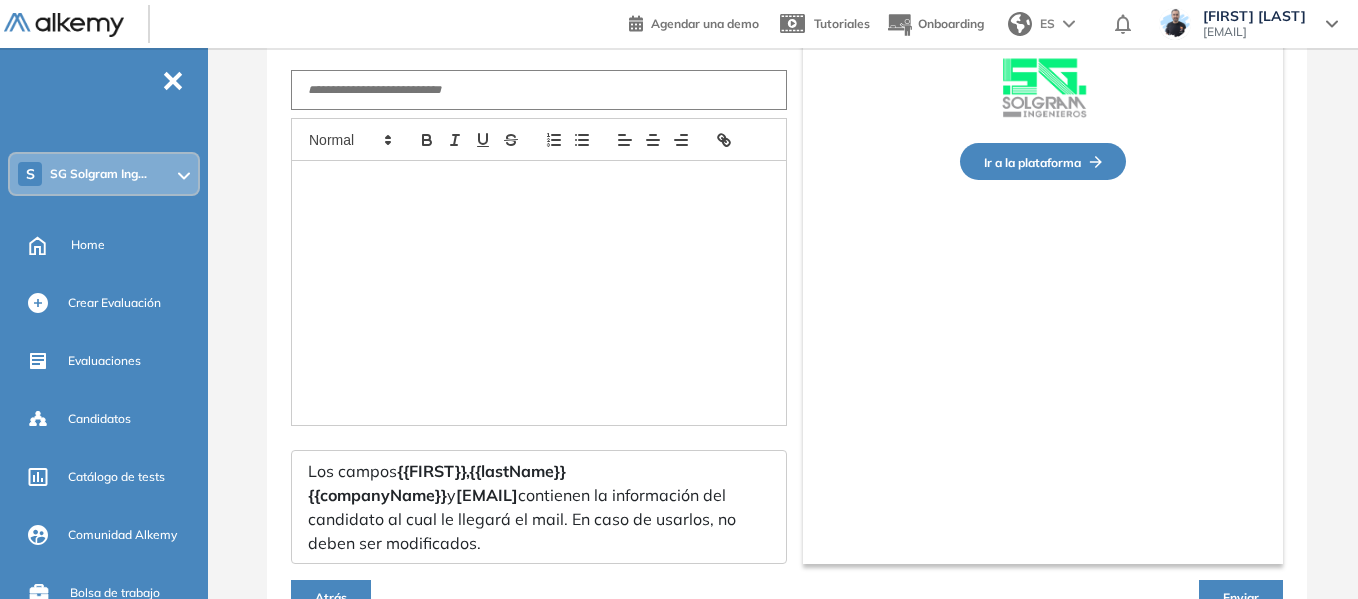 type on "**********" 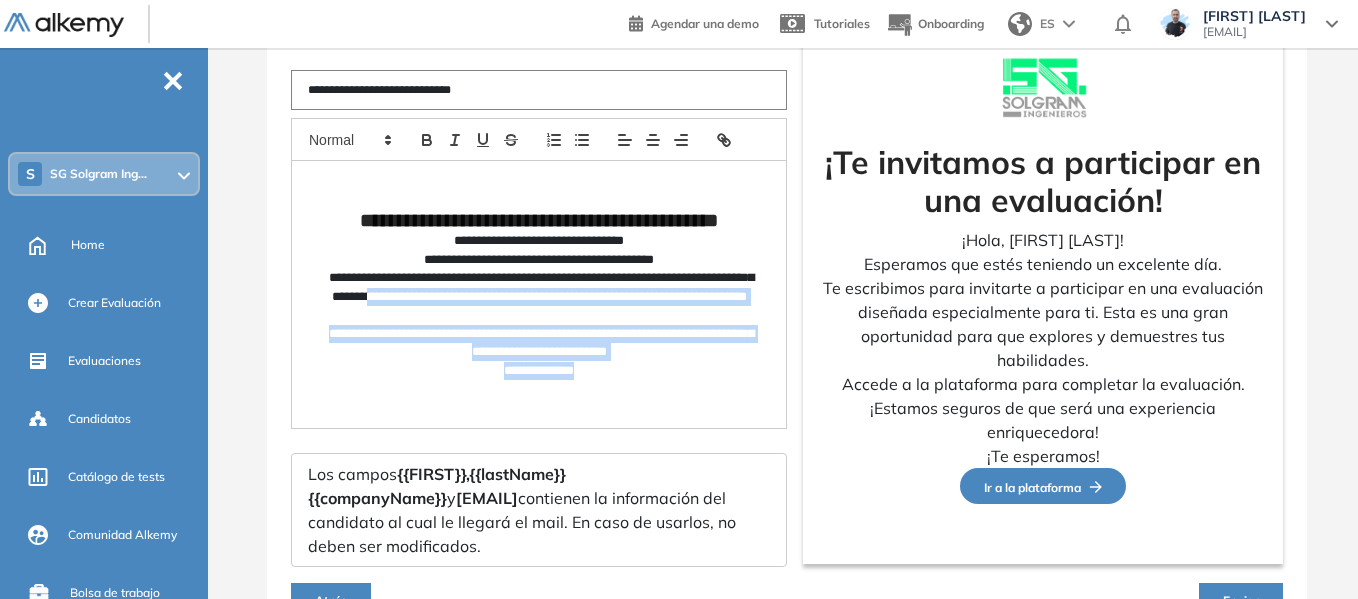 drag, startPoint x: 609, startPoint y: 387, endPoint x: 463, endPoint y: 308, distance: 166.003 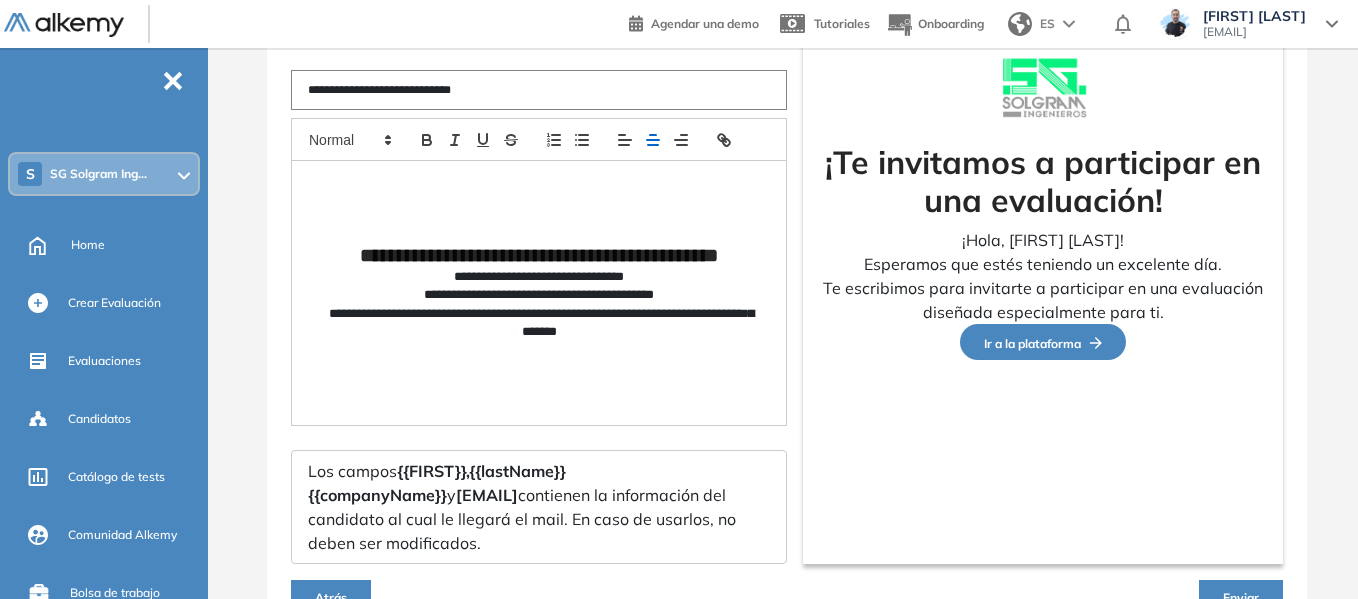 type 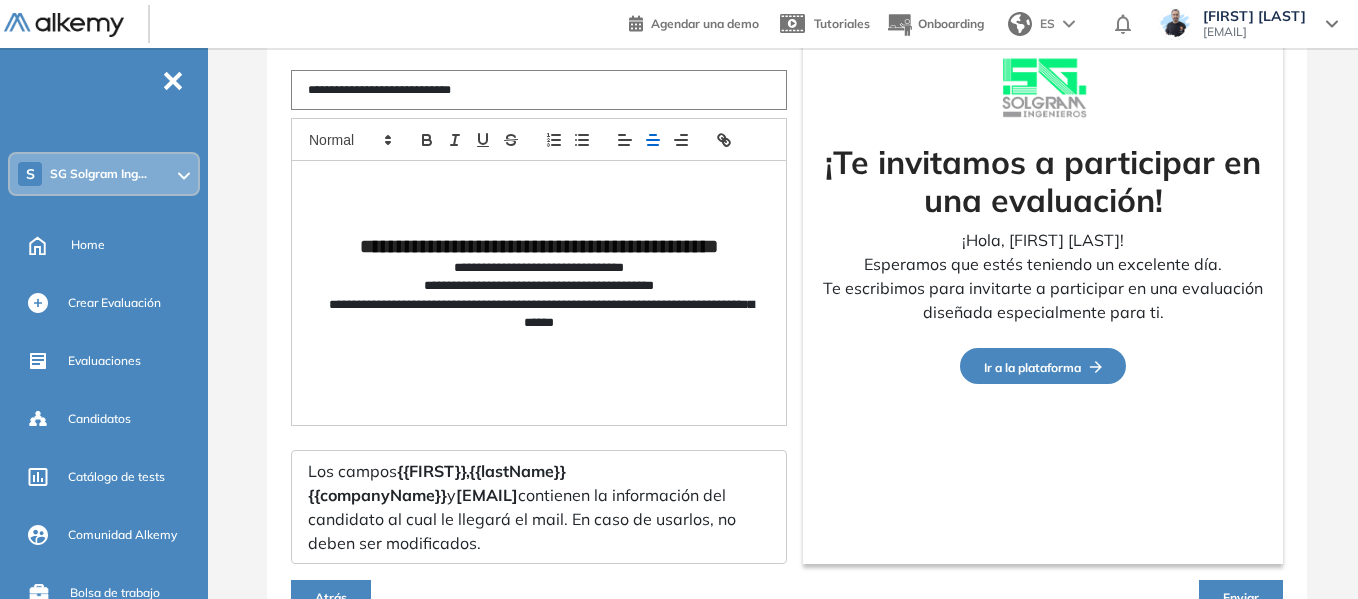 scroll, scrollTop: 0, scrollLeft: 0, axis: both 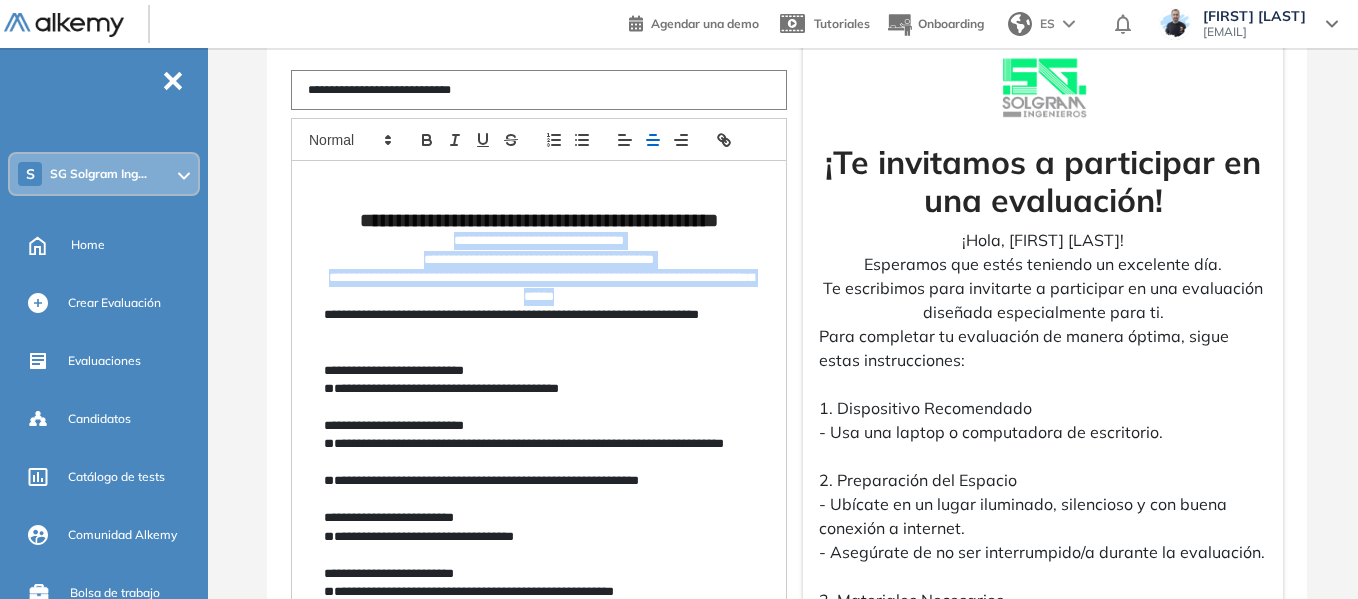 drag, startPoint x: 618, startPoint y: 304, endPoint x: 429, endPoint y: 239, distance: 199.86496 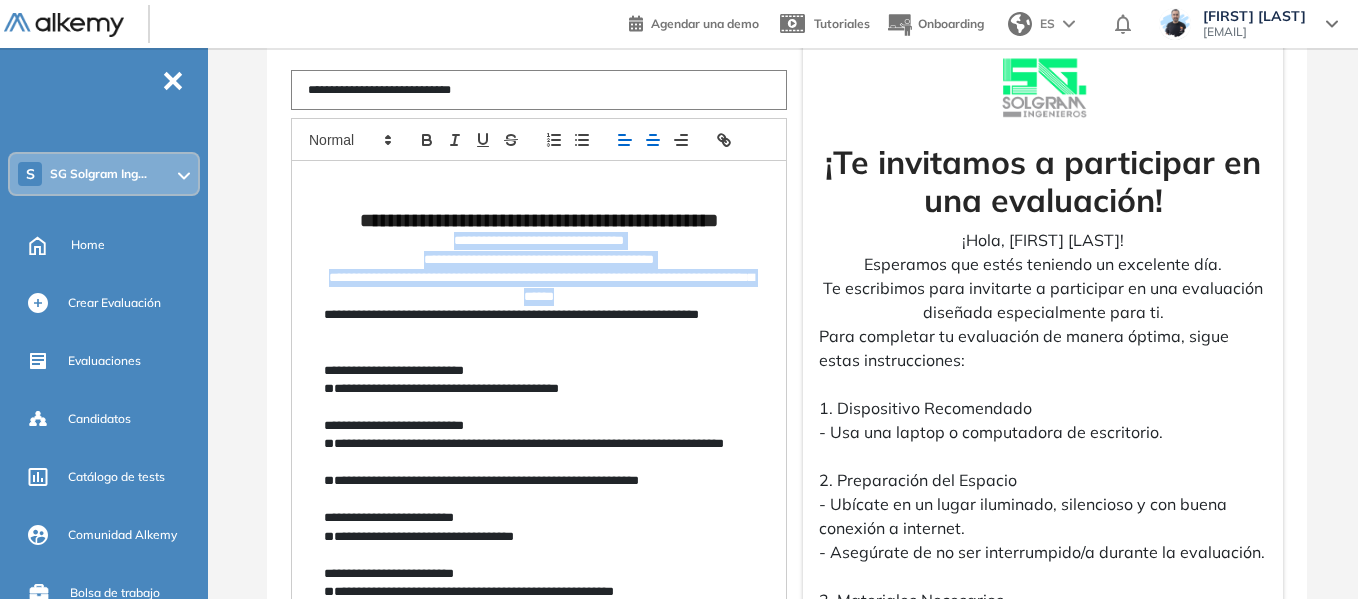 click 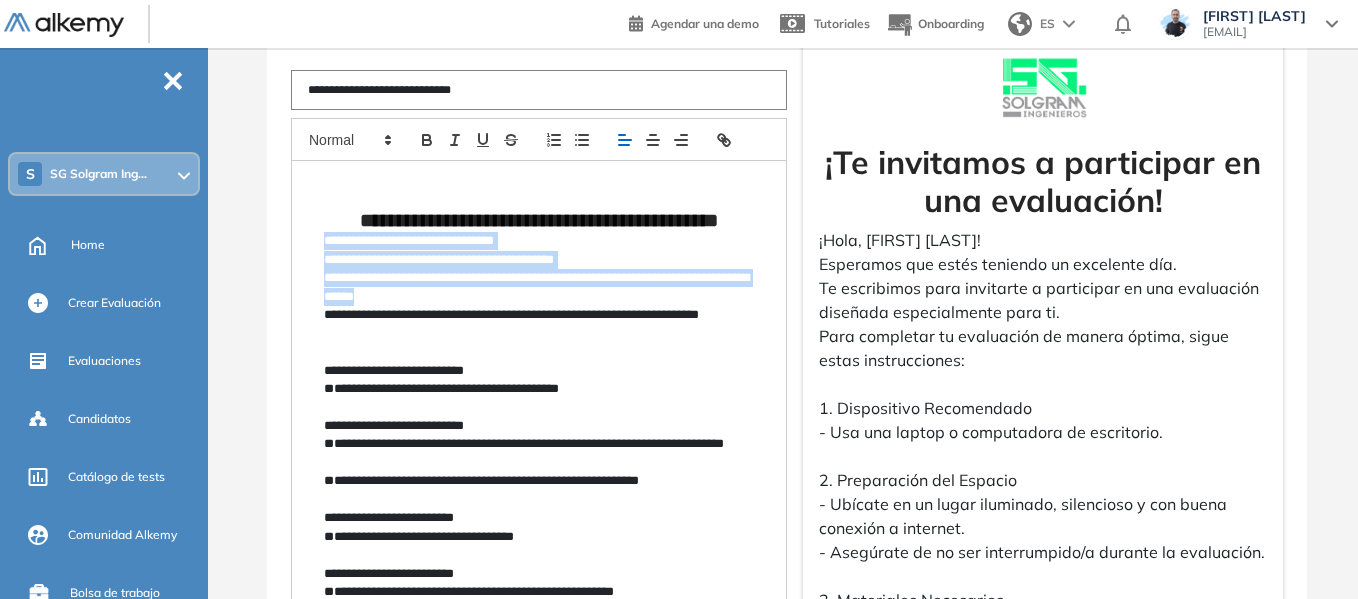 click on "**********" at bounding box center [539, 241] 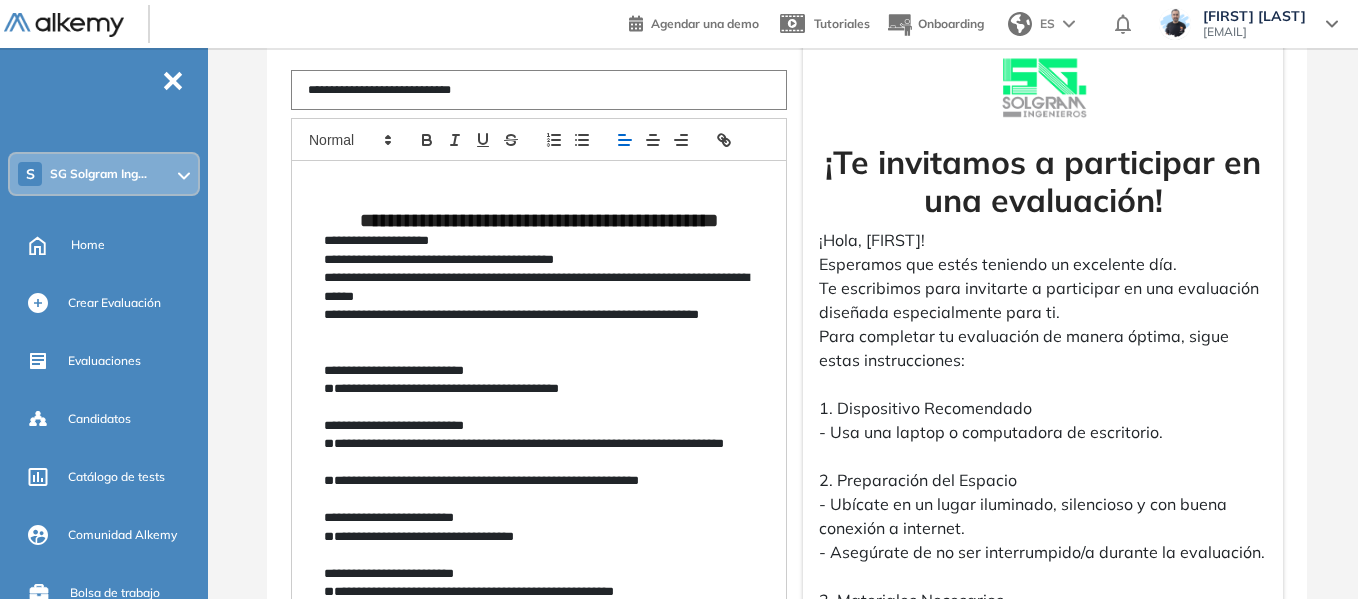 click on "**********" at bounding box center (539, 241) 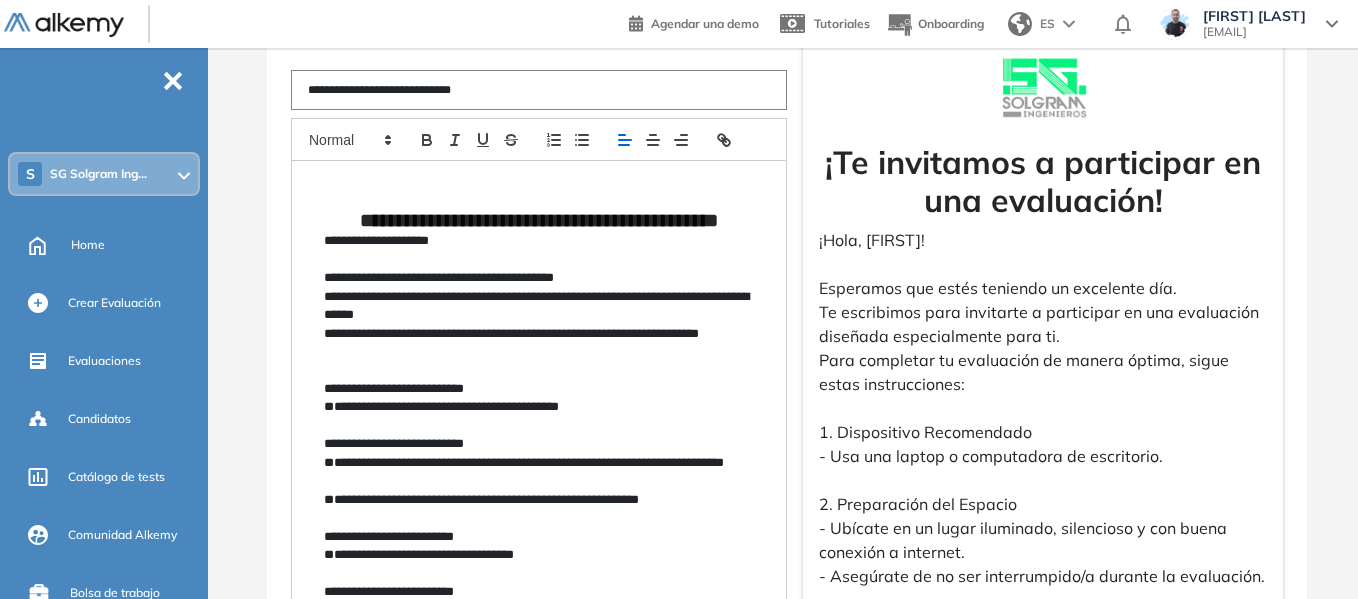 click on "**********" at bounding box center [539, 306] 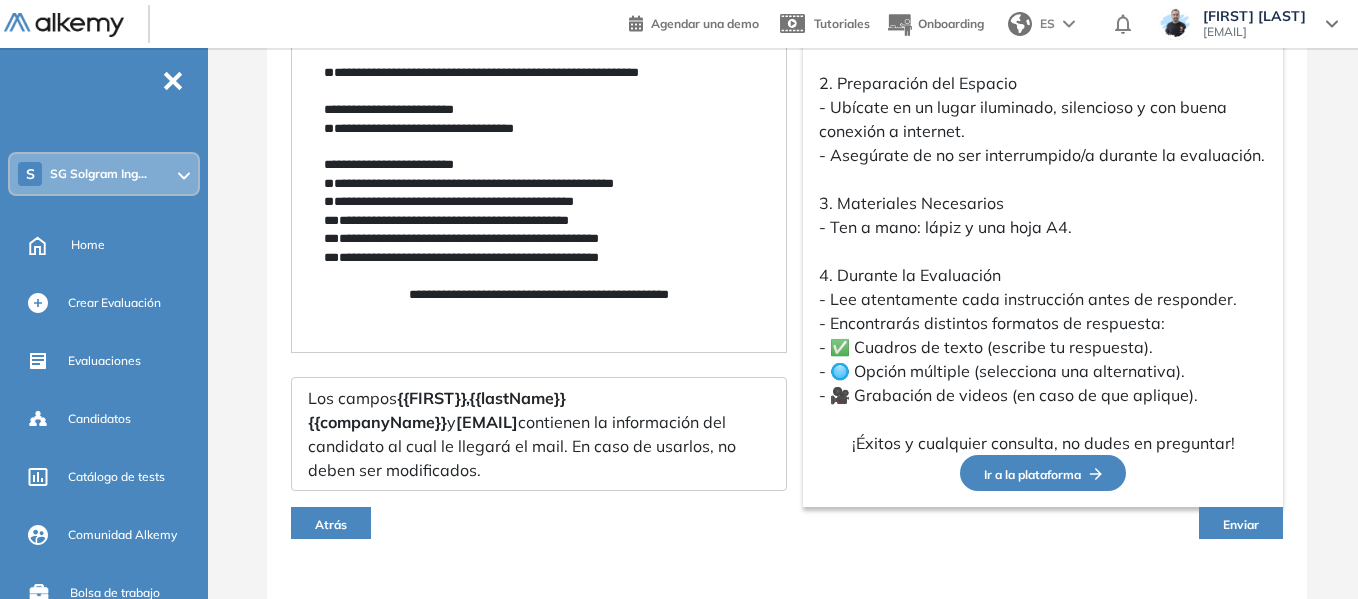 scroll, scrollTop: 650, scrollLeft: 0, axis: vertical 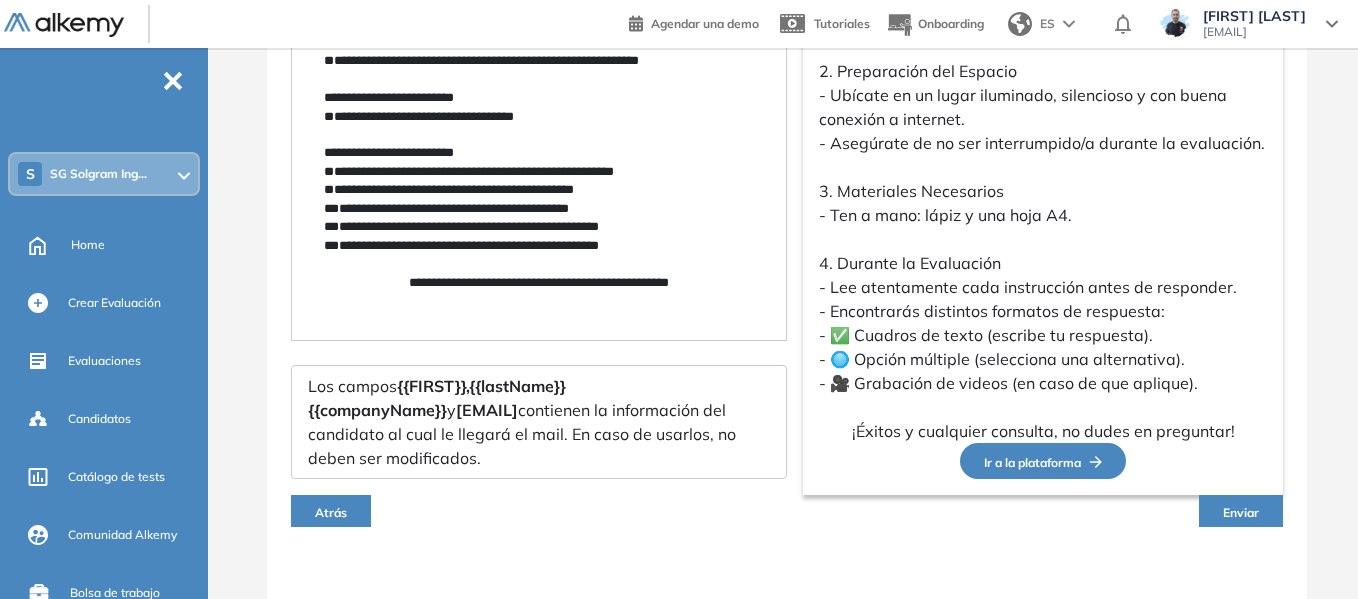 click on "**********" at bounding box center (539, 283) 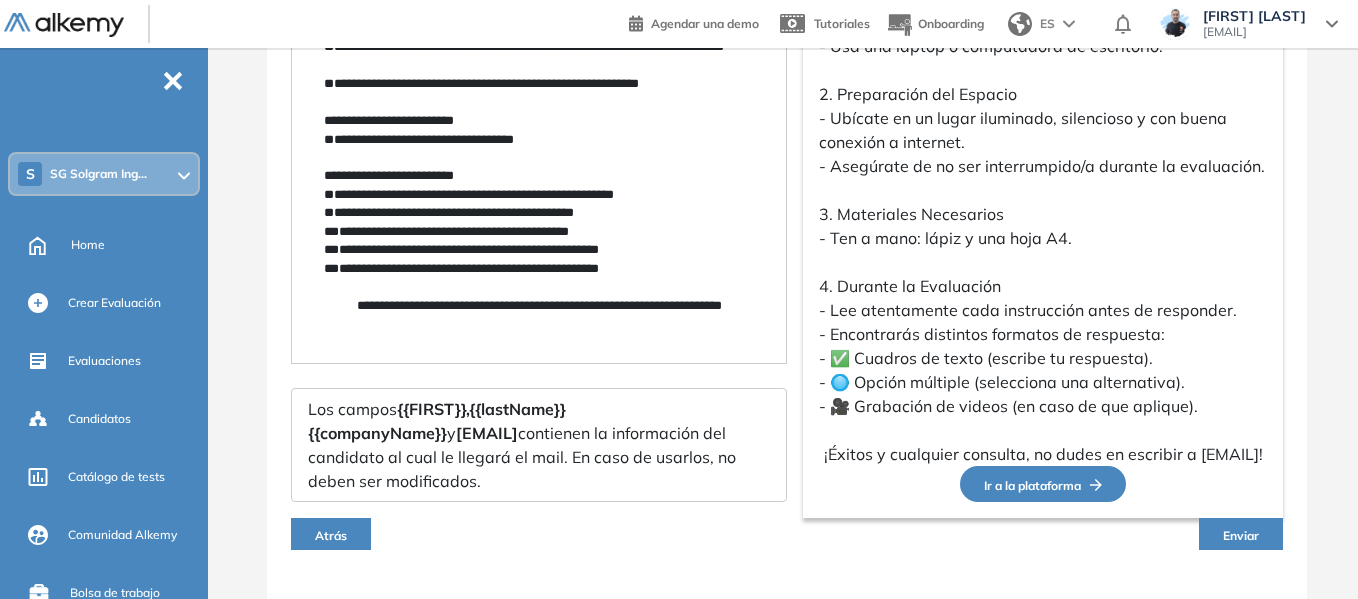 scroll, scrollTop: 650, scrollLeft: 0, axis: vertical 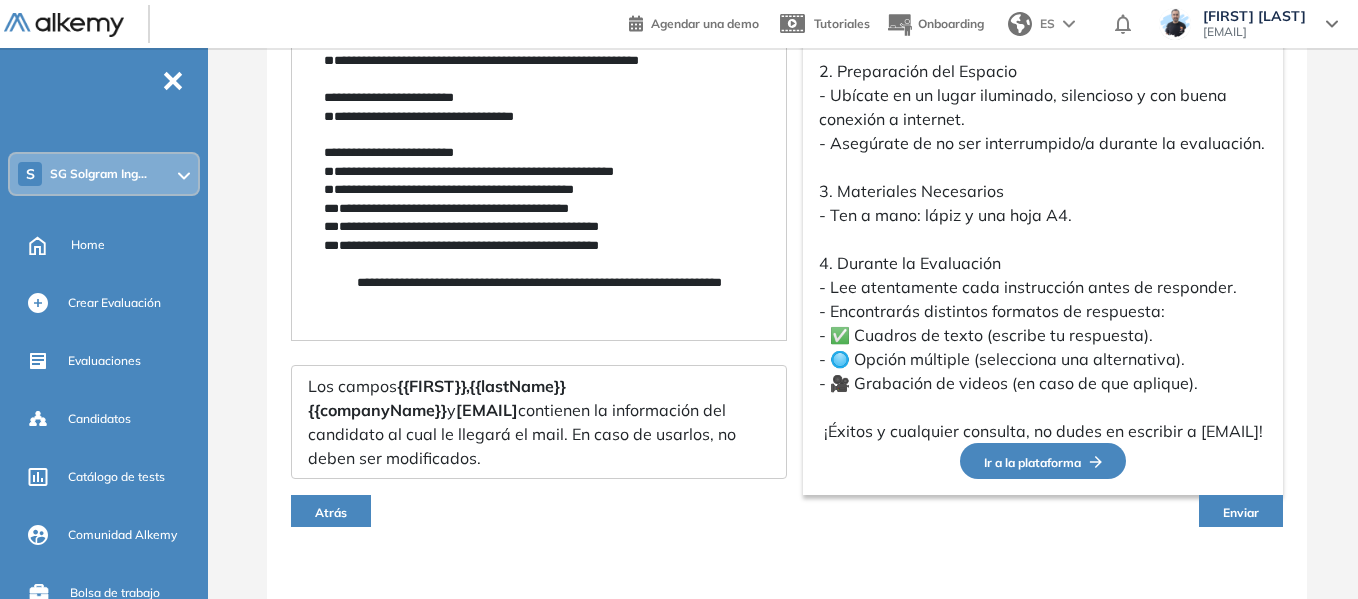 click on "Enviar" at bounding box center (1241, 512) 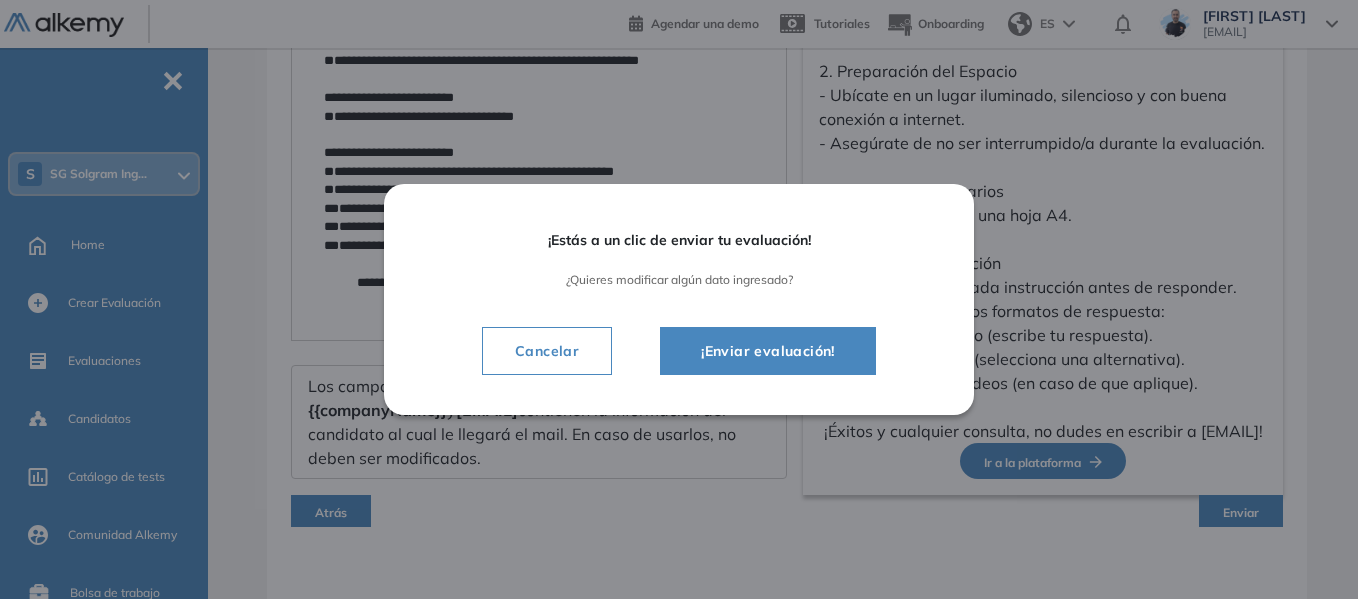 click on "¡Enviar evaluación!" at bounding box center (768, 351) 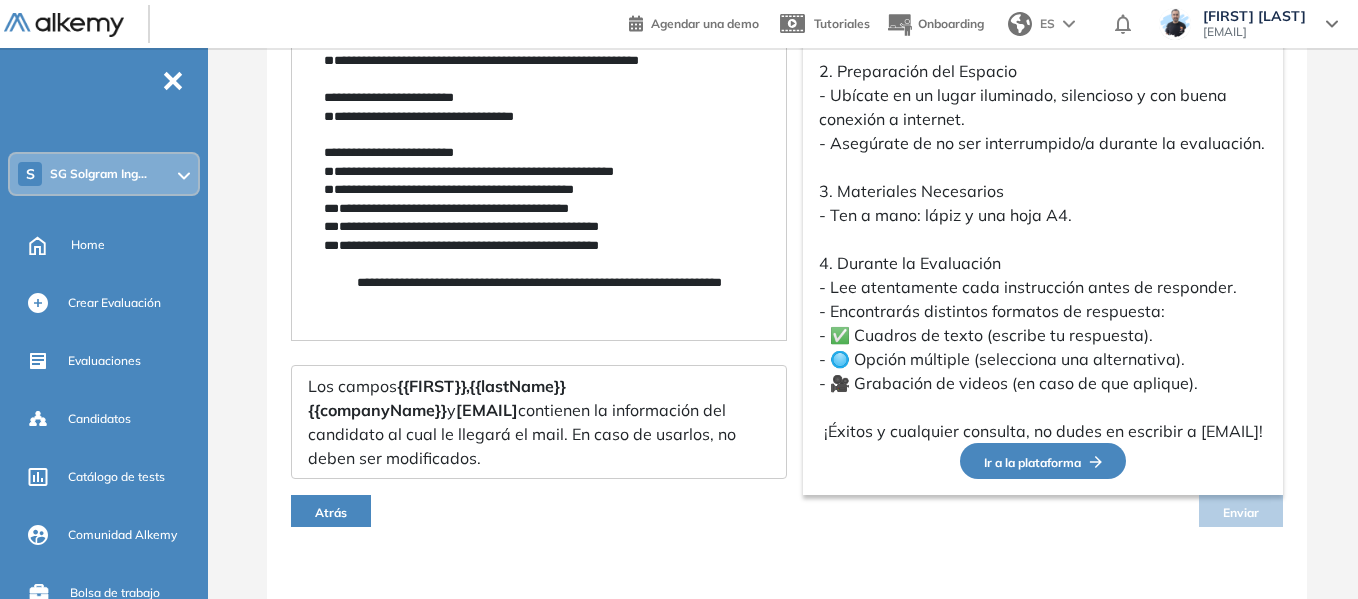 scroll, scrollTop: 283, scrollLeft: 0, axis: vertical 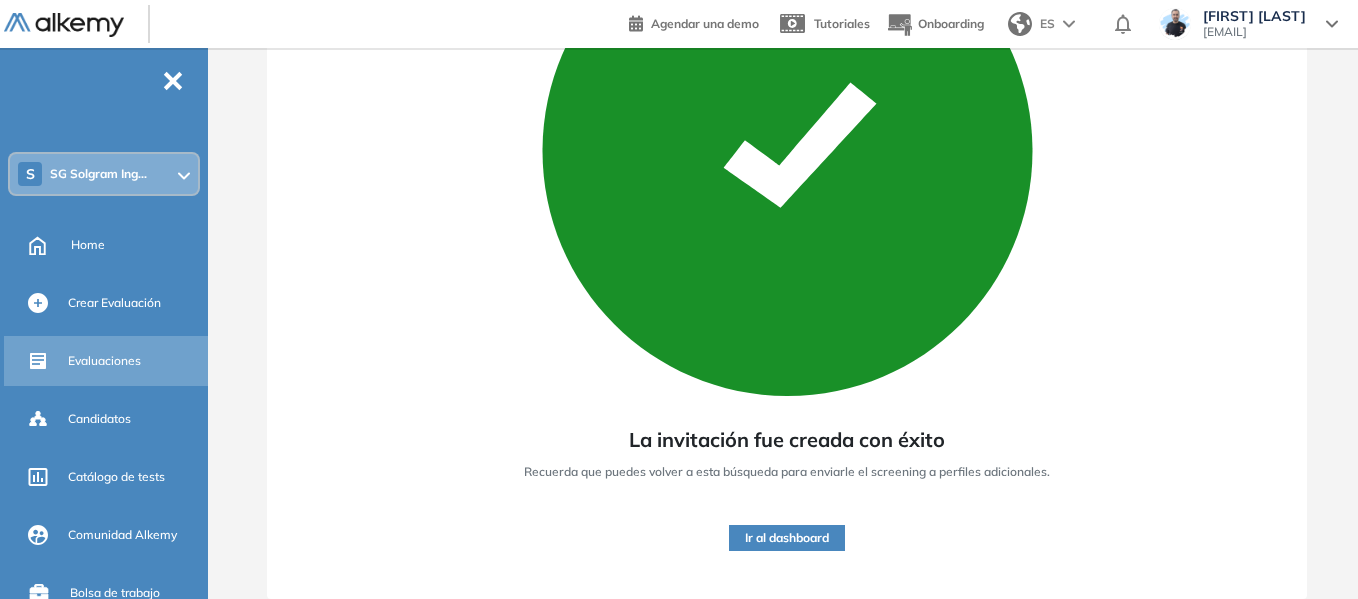 click on "Evaluaciones" at bounding box center (104, 361) 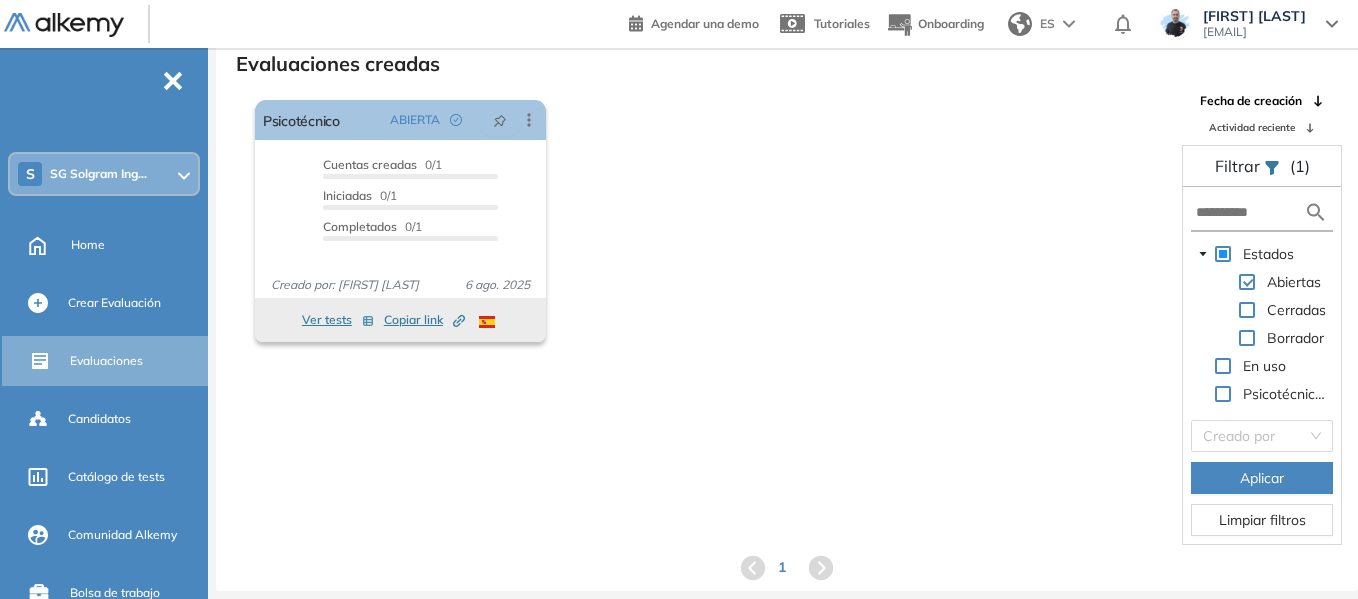 click on "S SG Solgram Ing..." at bounding box center (104, 174) 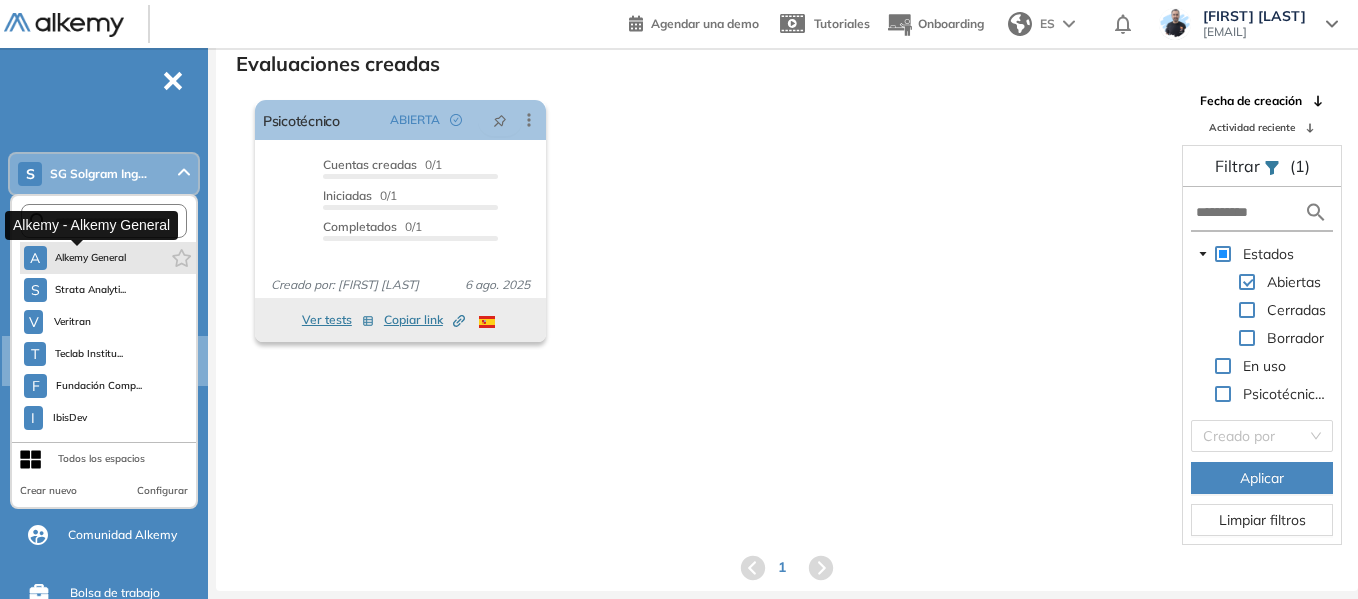 click on "A Alkemy General" at bounding box center (75, 258) 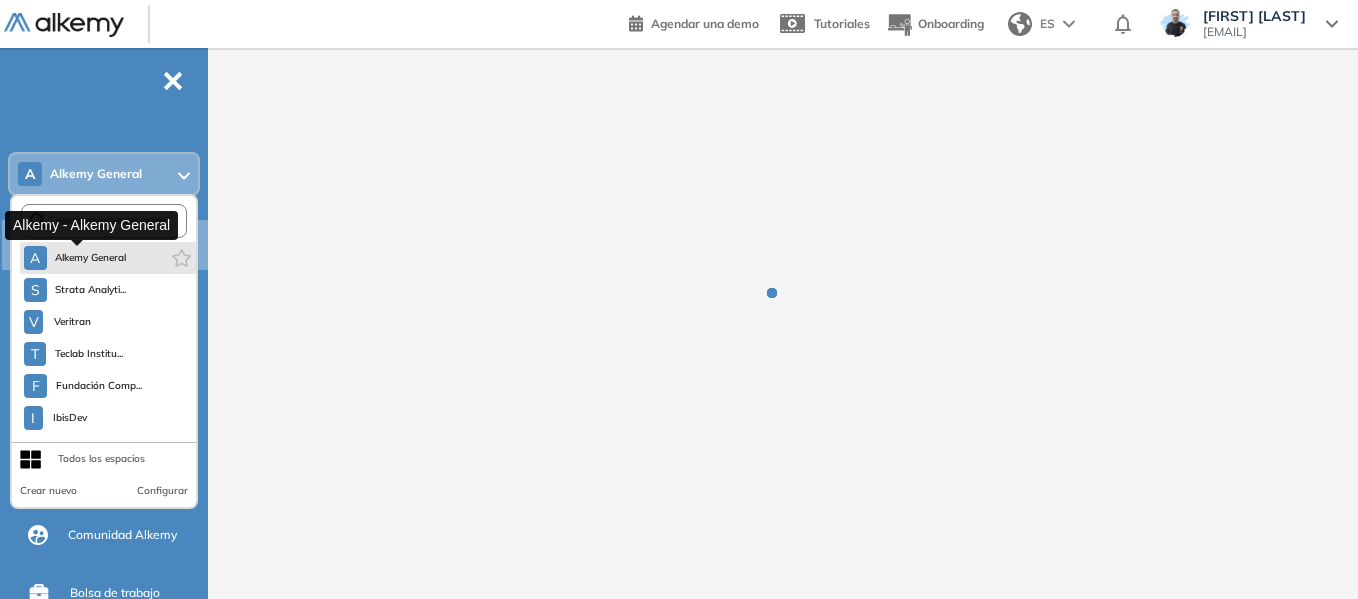 scroll, scrollTop: 0, scrollLeft: 0, axis: both 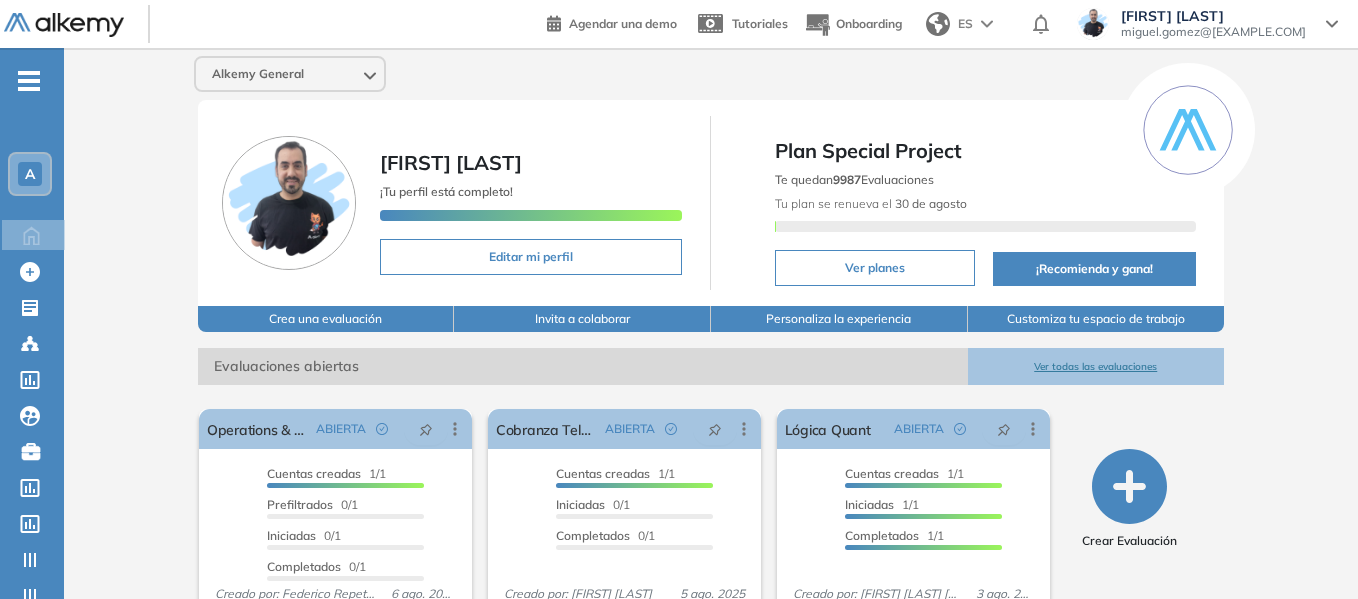 click on "A" at bounding box center (30, 174) 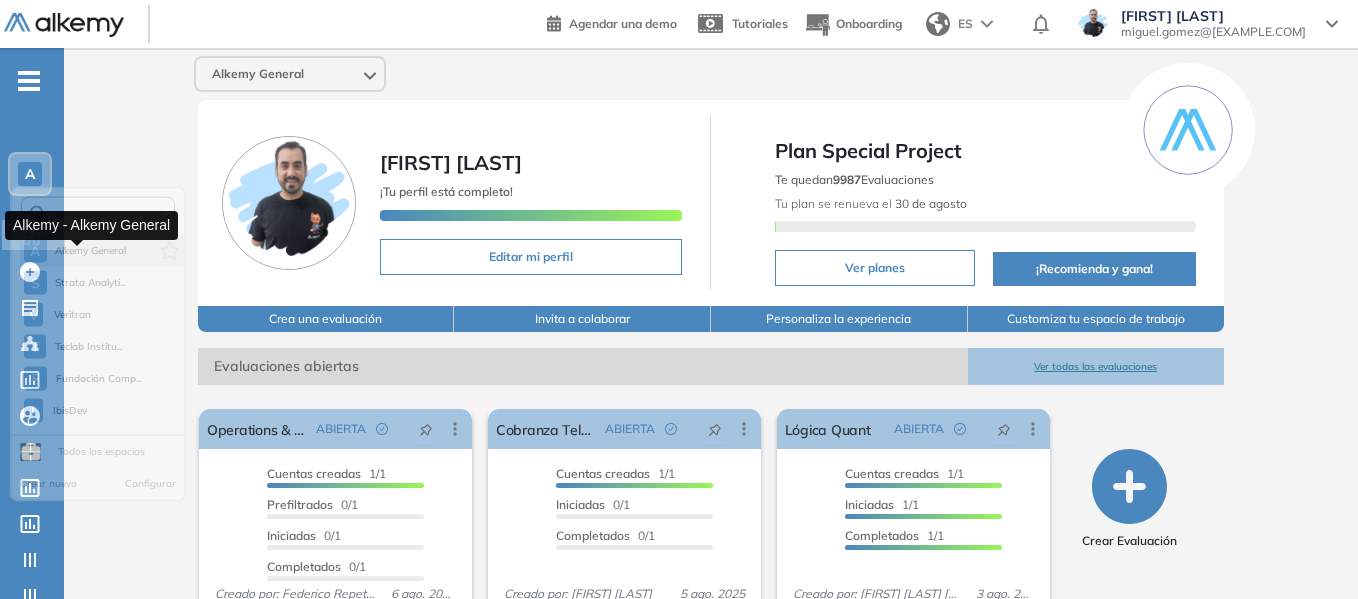 click on "Alkemy General" at bounding box center (91, 258) 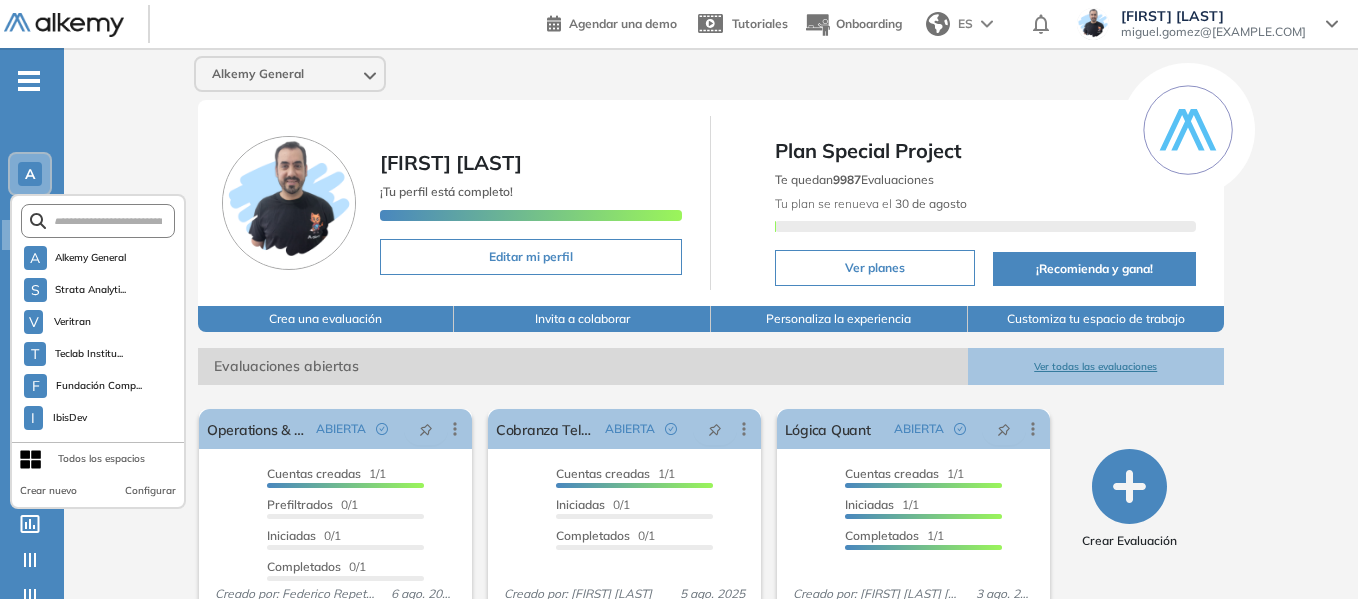 click on "Alkemy General Miguel Gomez ¡Tu perfil está completo! Editar mi perfil Plan Special Project Te quedan  9987  Evaluaciones Tu plan se renueva el    30 de agosto   Ver planes ¡Recomienda y gana! Crea una evaluación Invita a colaborar Personaliza la experiencia Customiza tu espacio de trabajo Evaluaciones abiertas Ver todas las evaluaciones El proctoring será activado ¡Importante!: Los usuarios que ya realizaron la evaluación no tendrán registros del proctoring Cancelar operación Activar Operations & Product Analyst ABIERTA Editar Los siguientes tests ya no están disponibles o tienen una nueva versión Revisa en el catálogo otras opciones o su detalle. Entendido Duplicar Reabrir Eliminar Ver candidatos Ver estadísticas Desactivar Proctoring Finalizar evaluación Mover de workspace Created by potrace 1.16, written by Peter Selinger 2001-2019 Copiar ID Publico Cuentas creadas 1/1 Prefiltrados 0/1 Iniciadas 0/1 Completados 0/1 Invitaciones enviadas 1 Invitados Evaluación completada 0 veces 6 ago. 2025" at bounding box center (711, 490) 